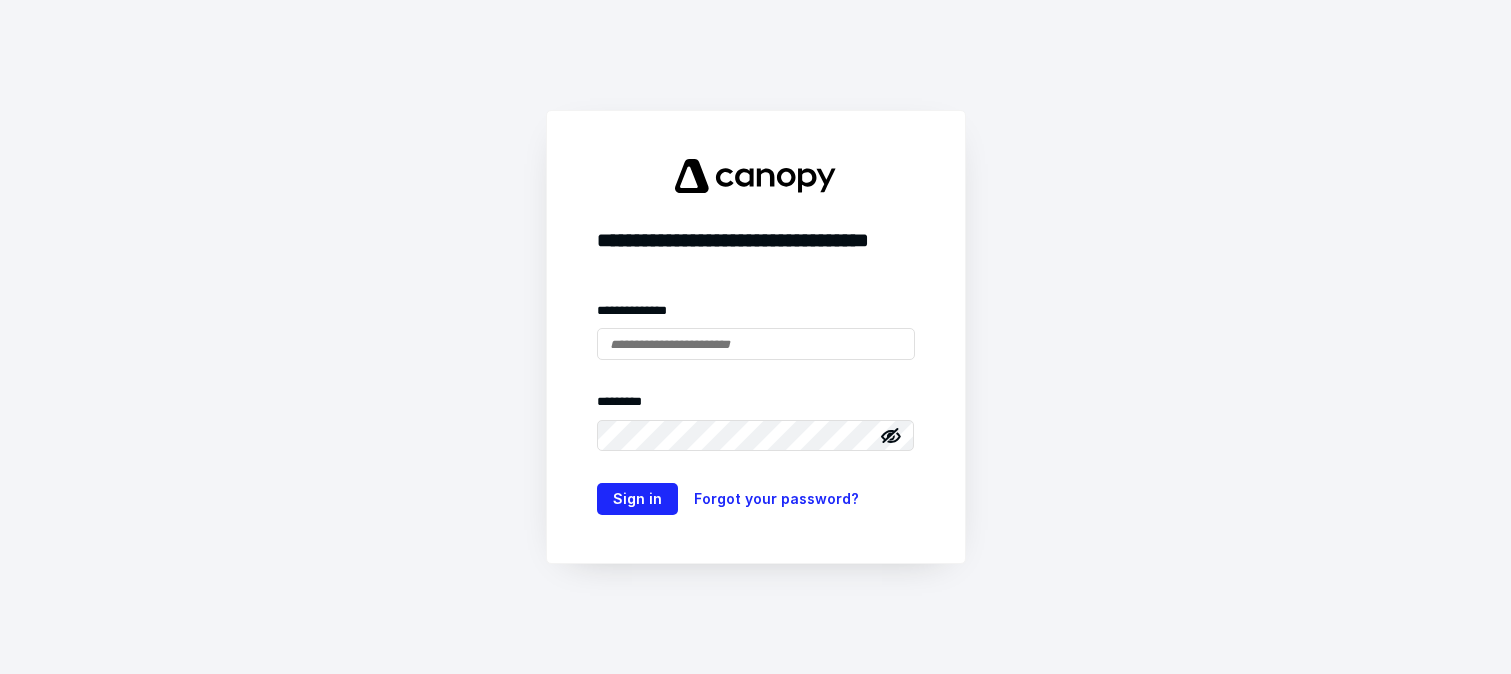 scroll, scrollTop: 0, scrollLeft: 0, axis: both 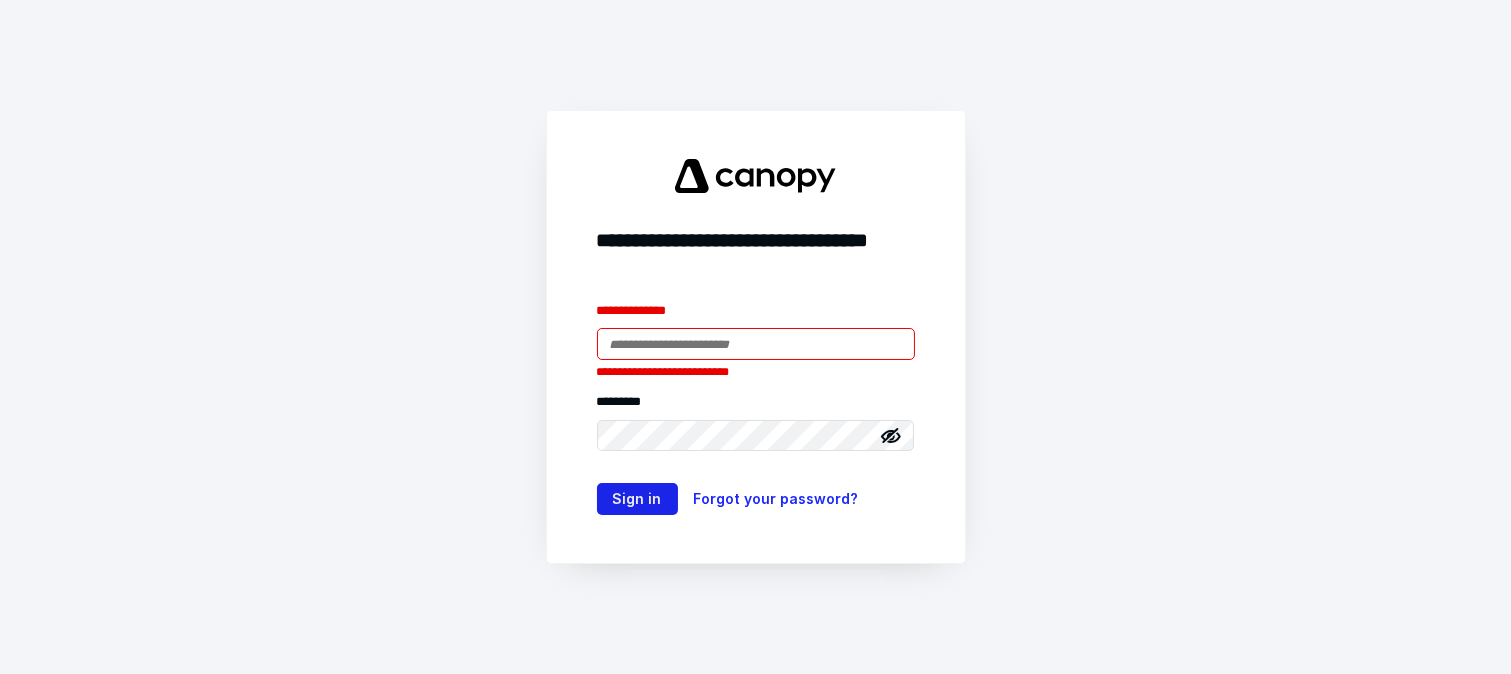 type on "**********" 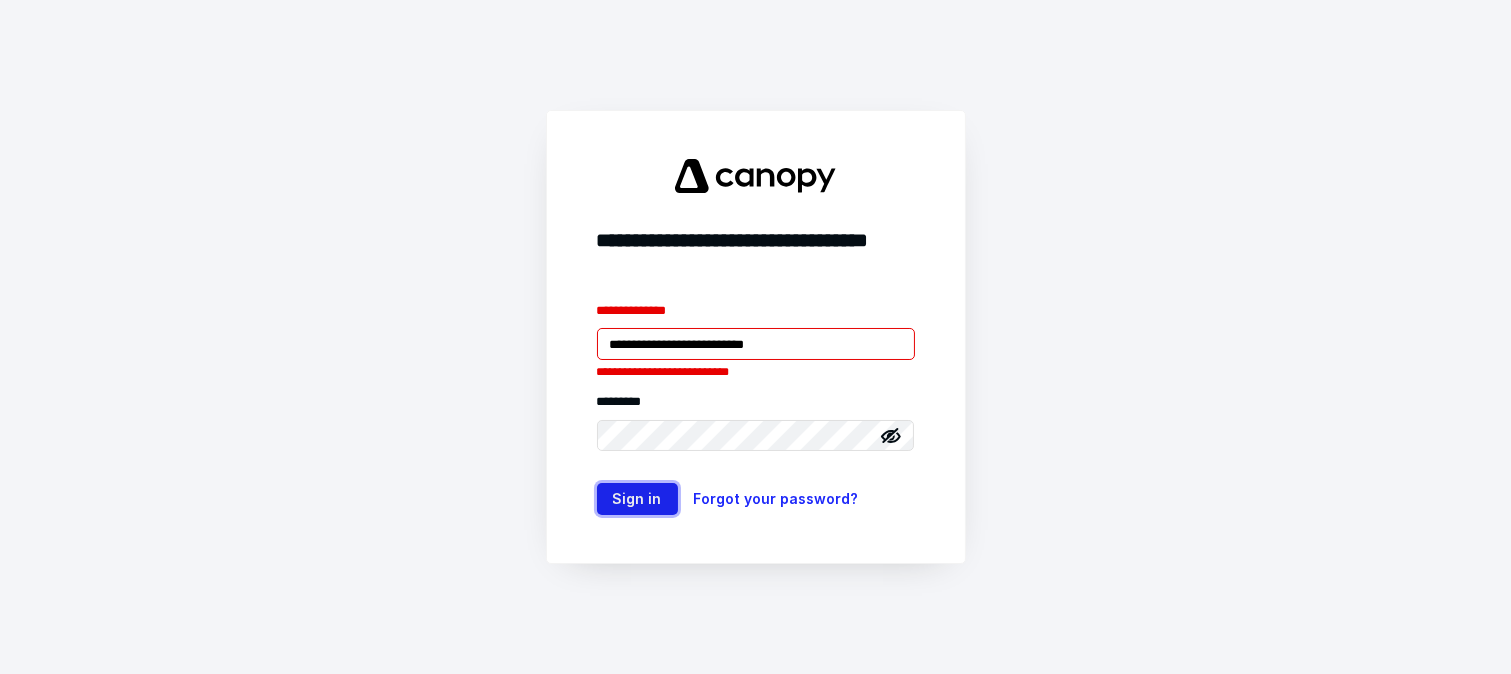 click on "Sign in" at bounding box center (637, 499) 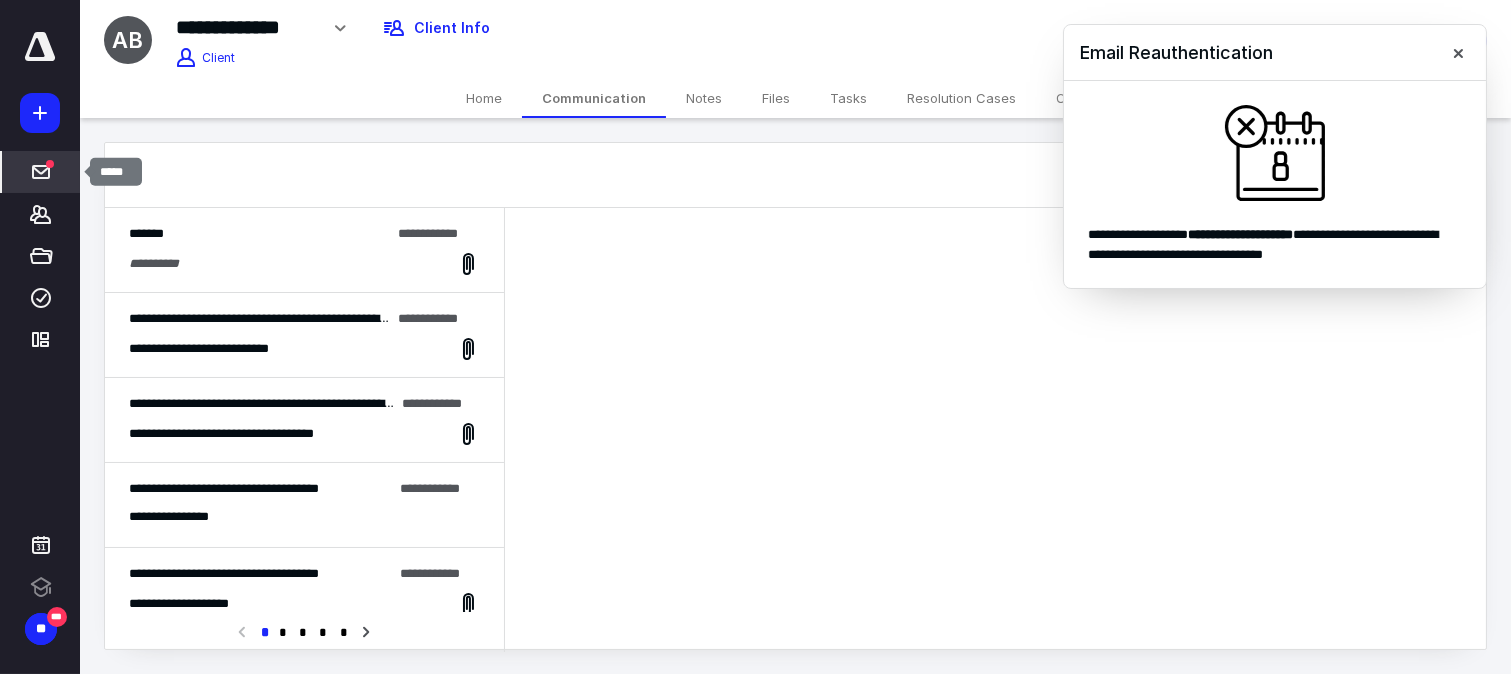 scroll, scrollTop: 0, scrollLeft: 0, axis: both 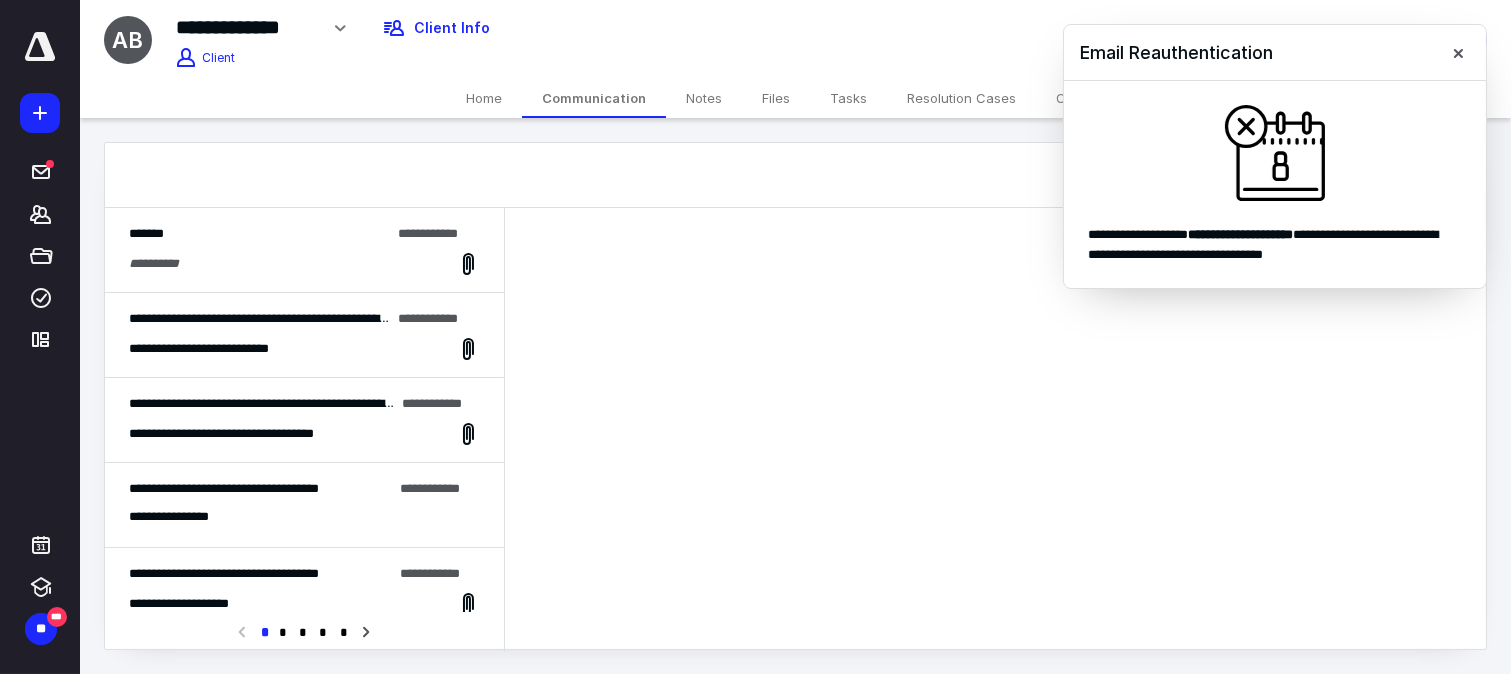 click on "**********" at bounding box center (304, 264) 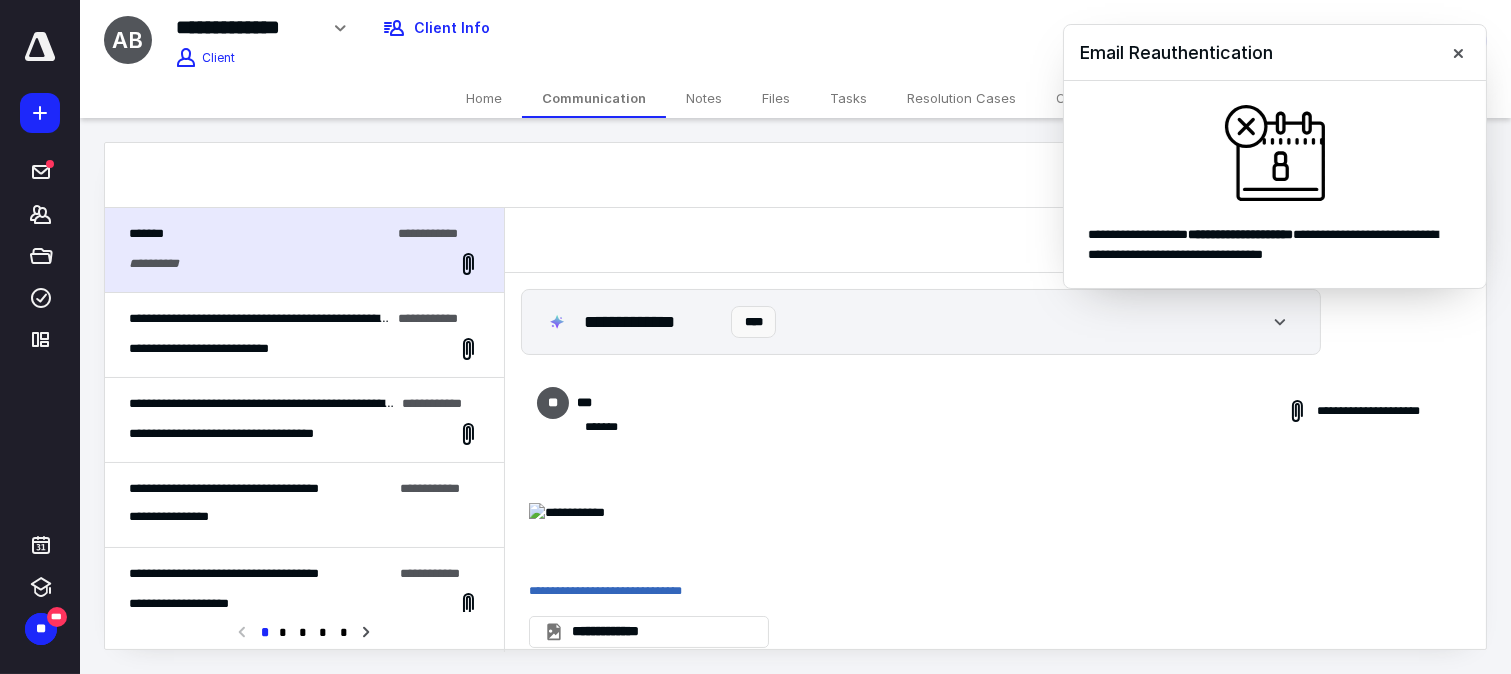 scroll, scrollTop: 21, scrollLeft: 0, axis: vertical 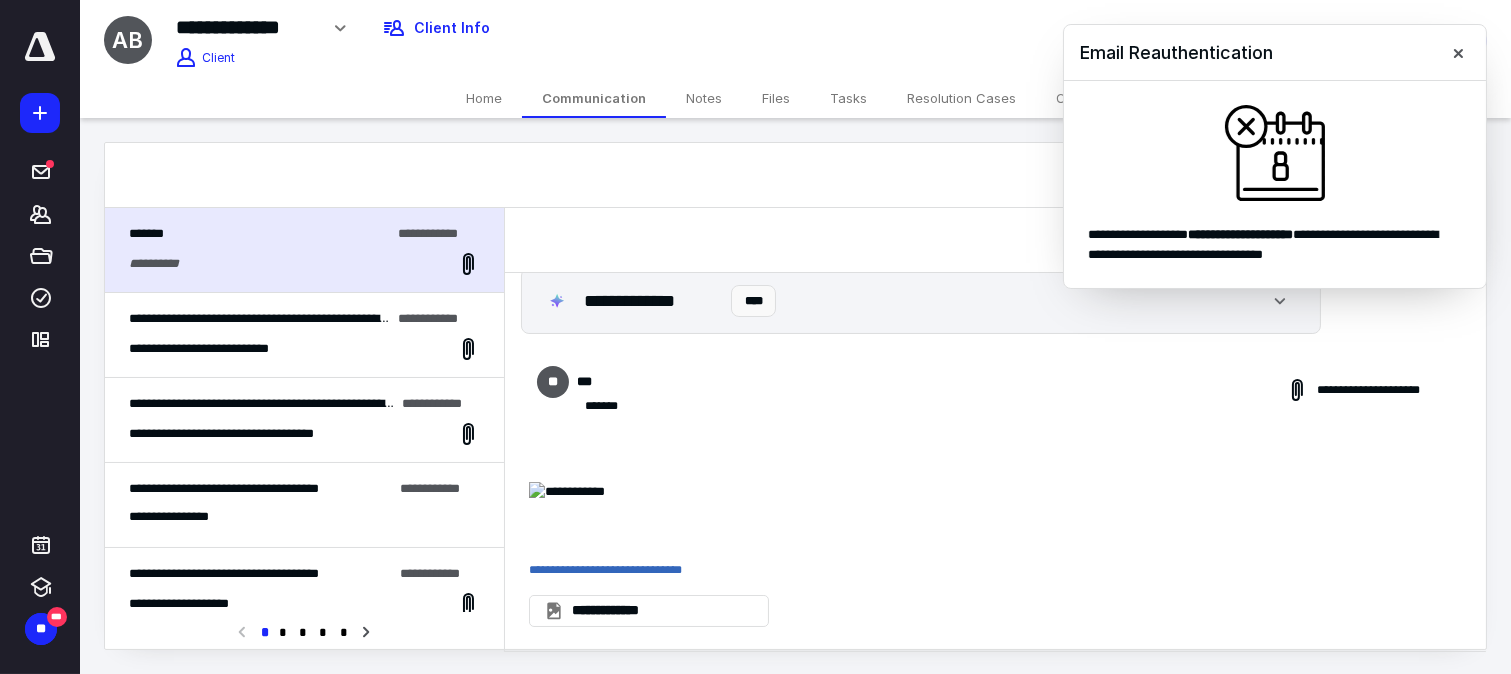 click on "**********" at bounding box center (304, 335) 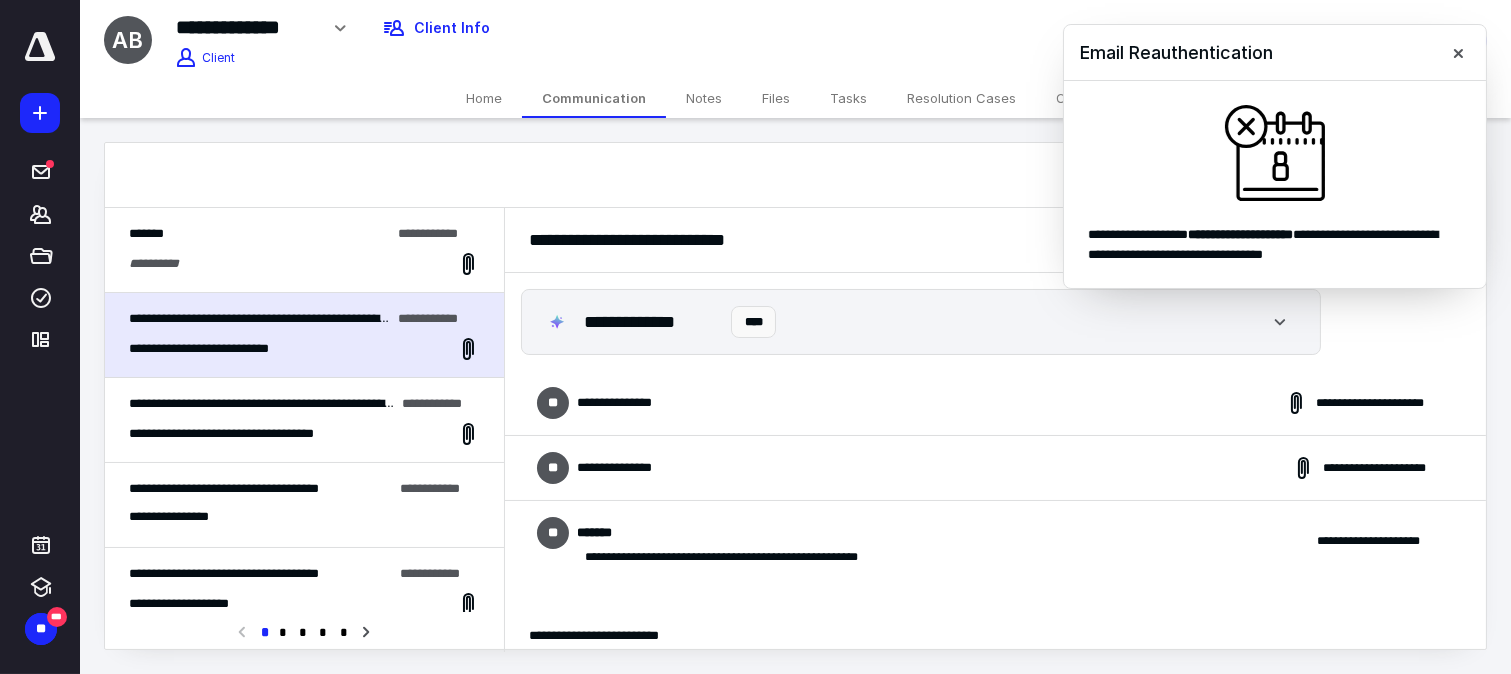 scroll, scrollTop: 546, scrollLeft: 0, axis: vertical 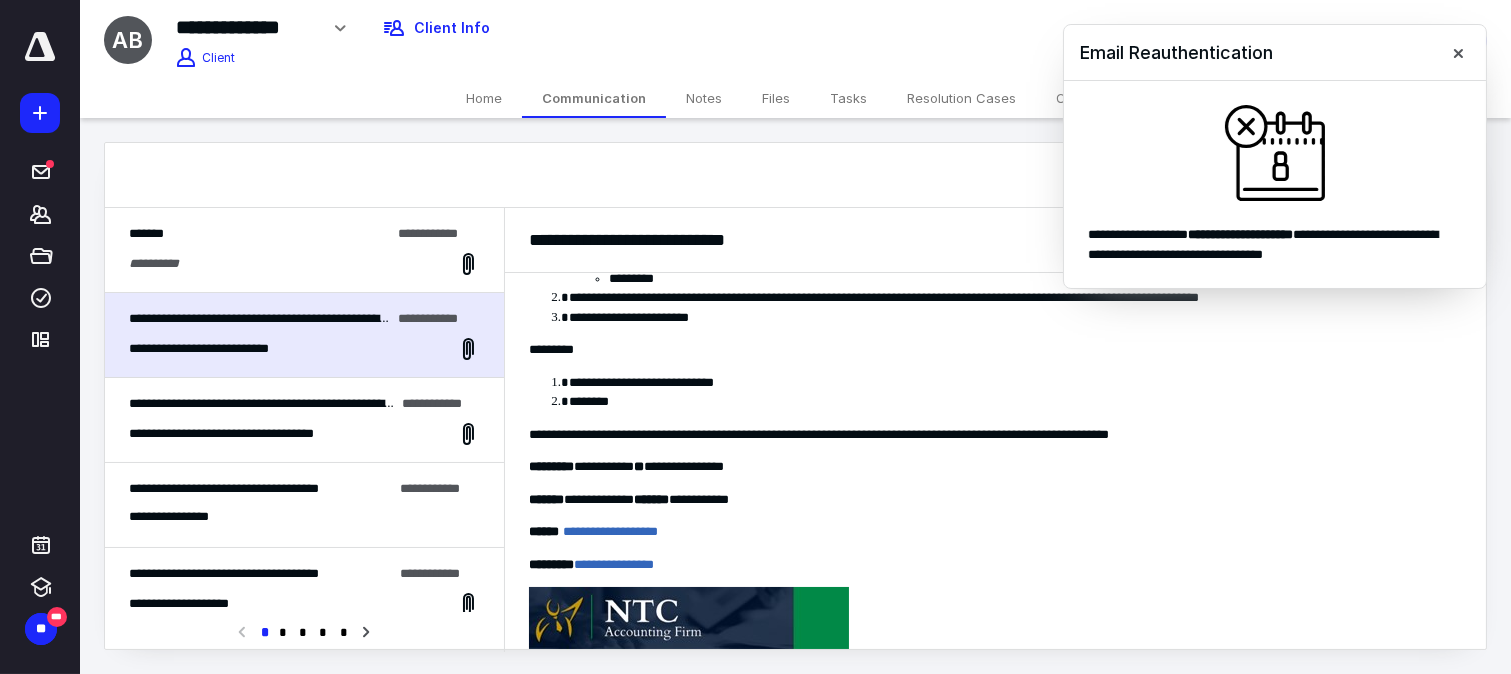 click on "**********" at bounding box center [254, 433] 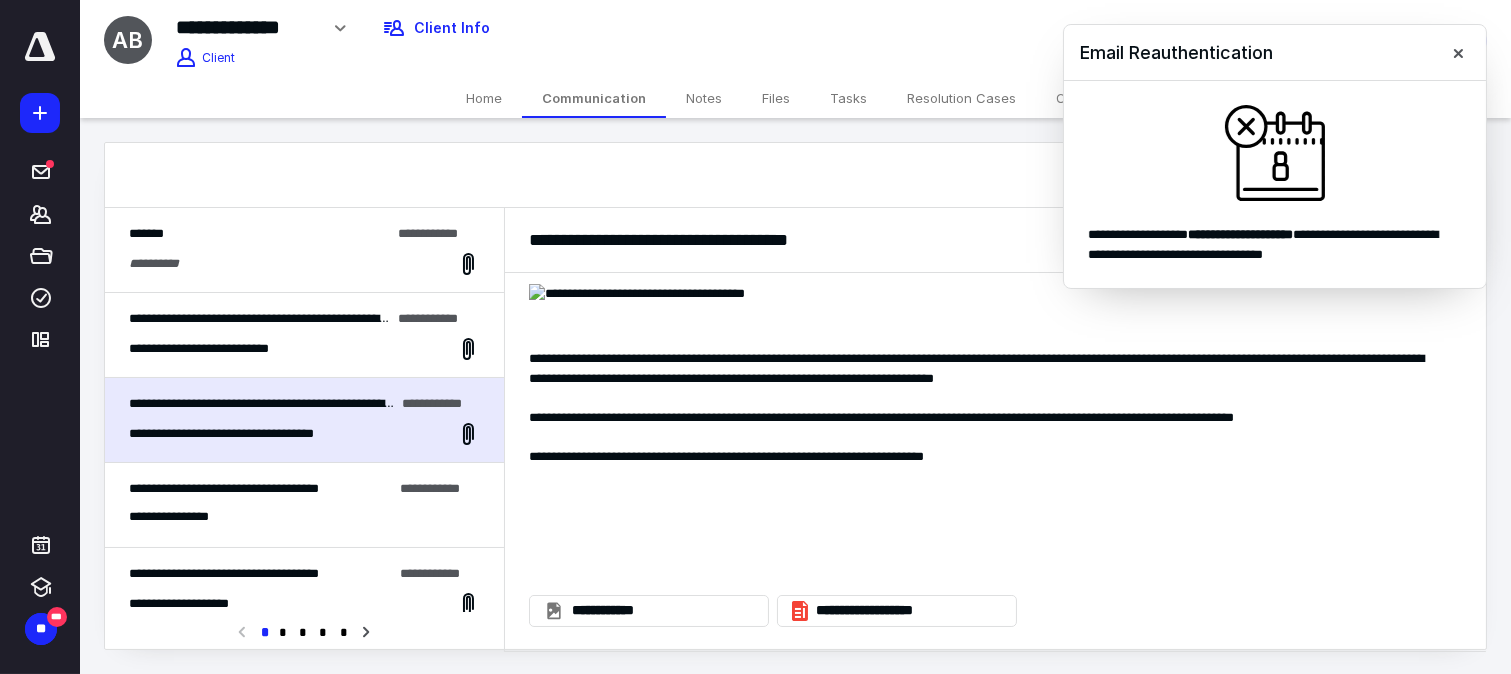 click on "**********" at bounding box center [222, 348] 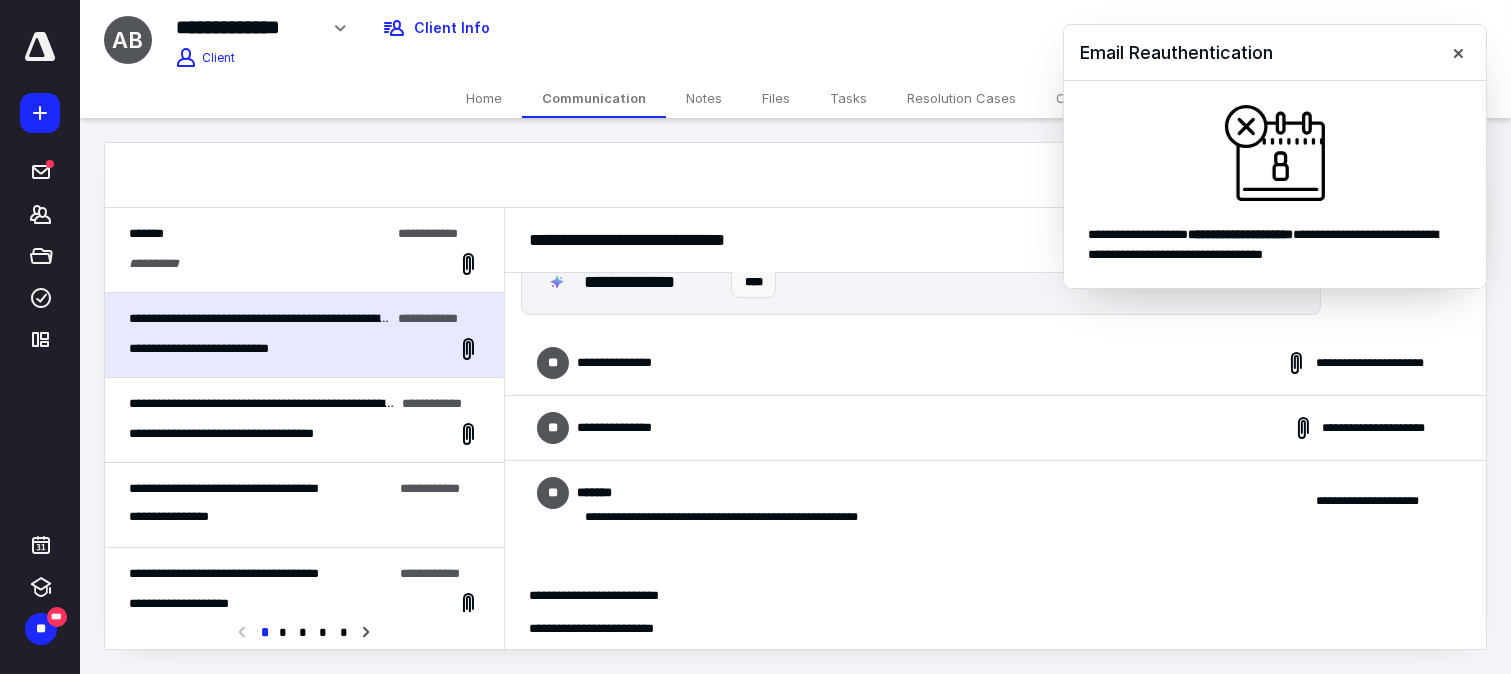 scroll, scrollTop: 0, scrollLeft: 0, axis: both 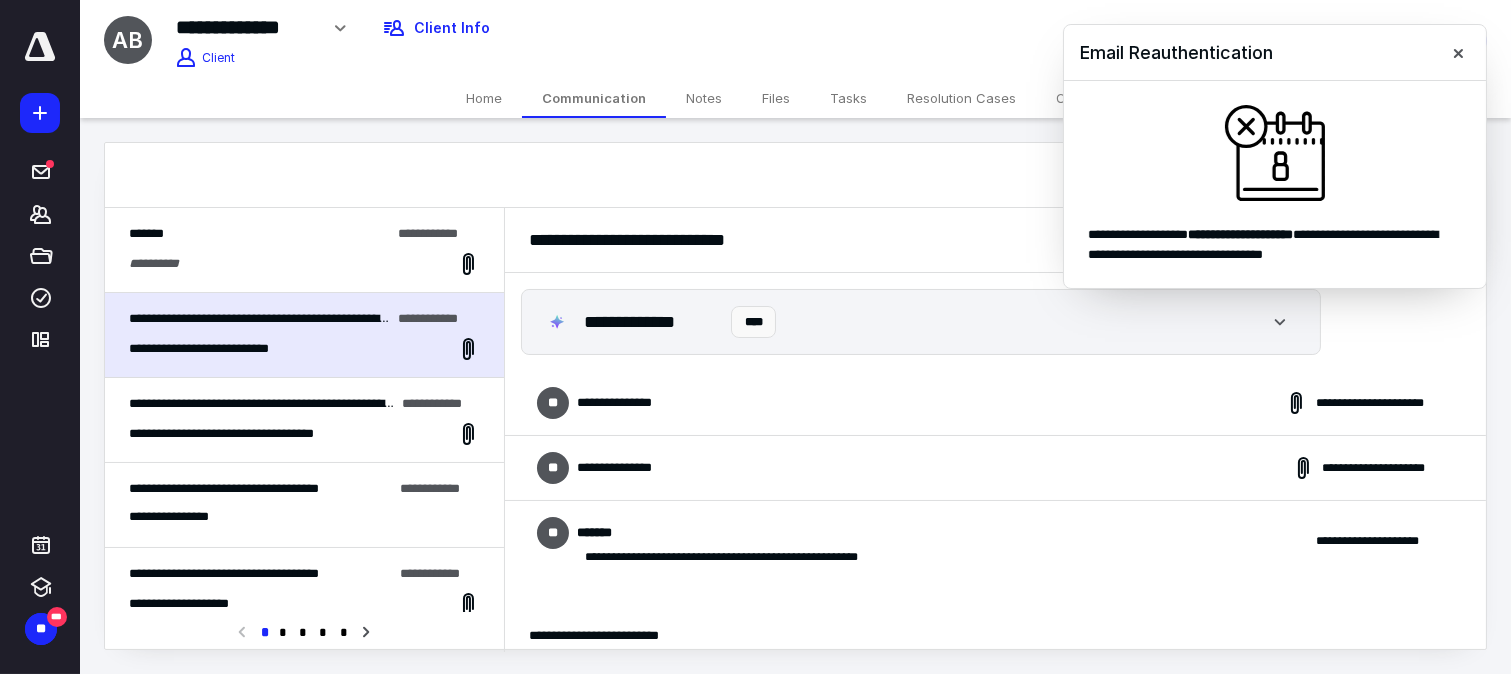 click on "**********" at bounding box center (995, 462) 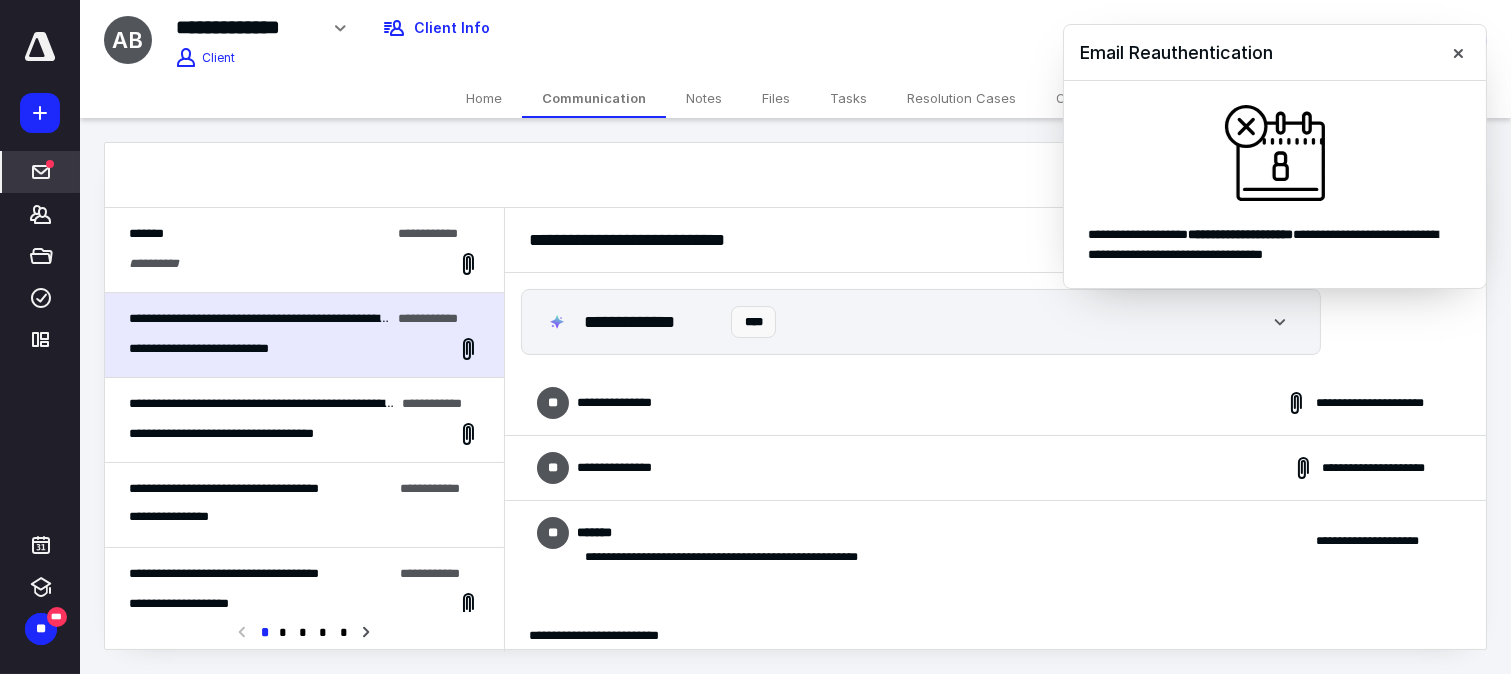 click at bounding box center (41, 172) 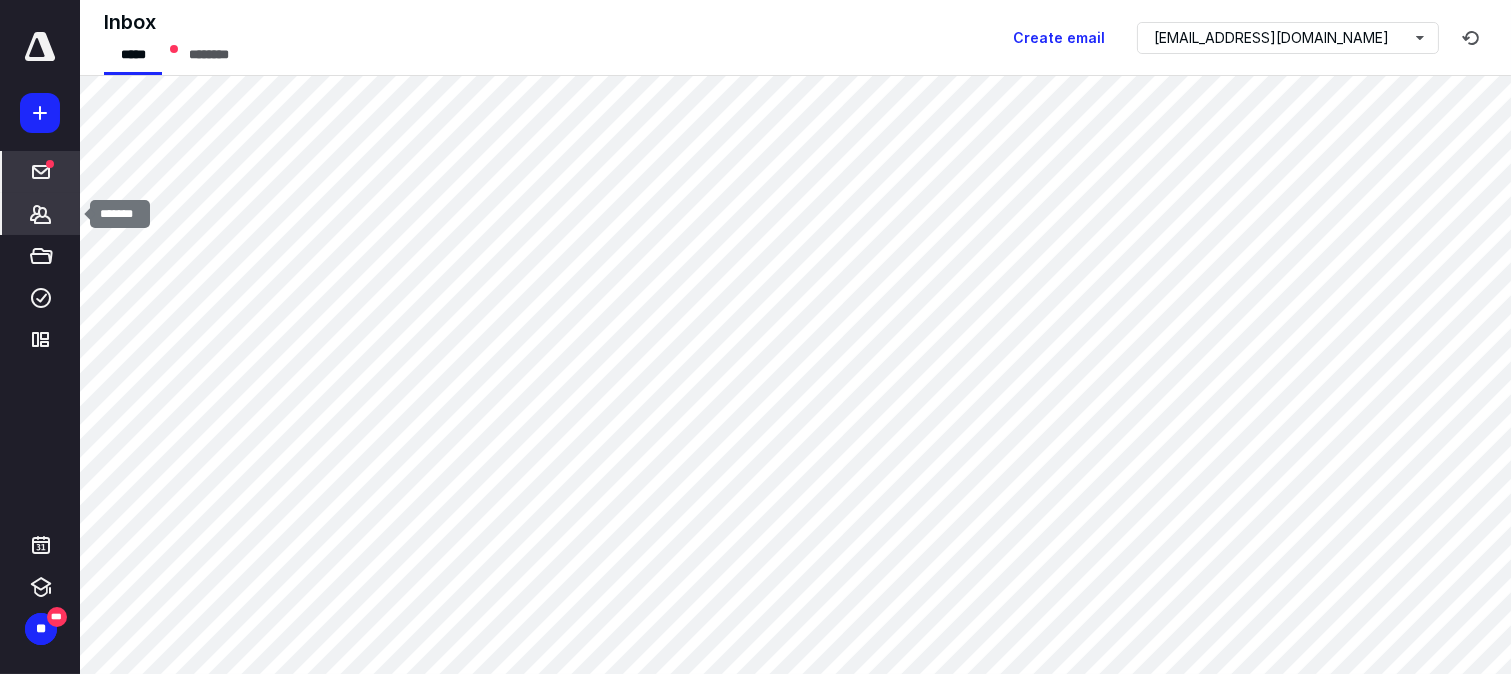 click 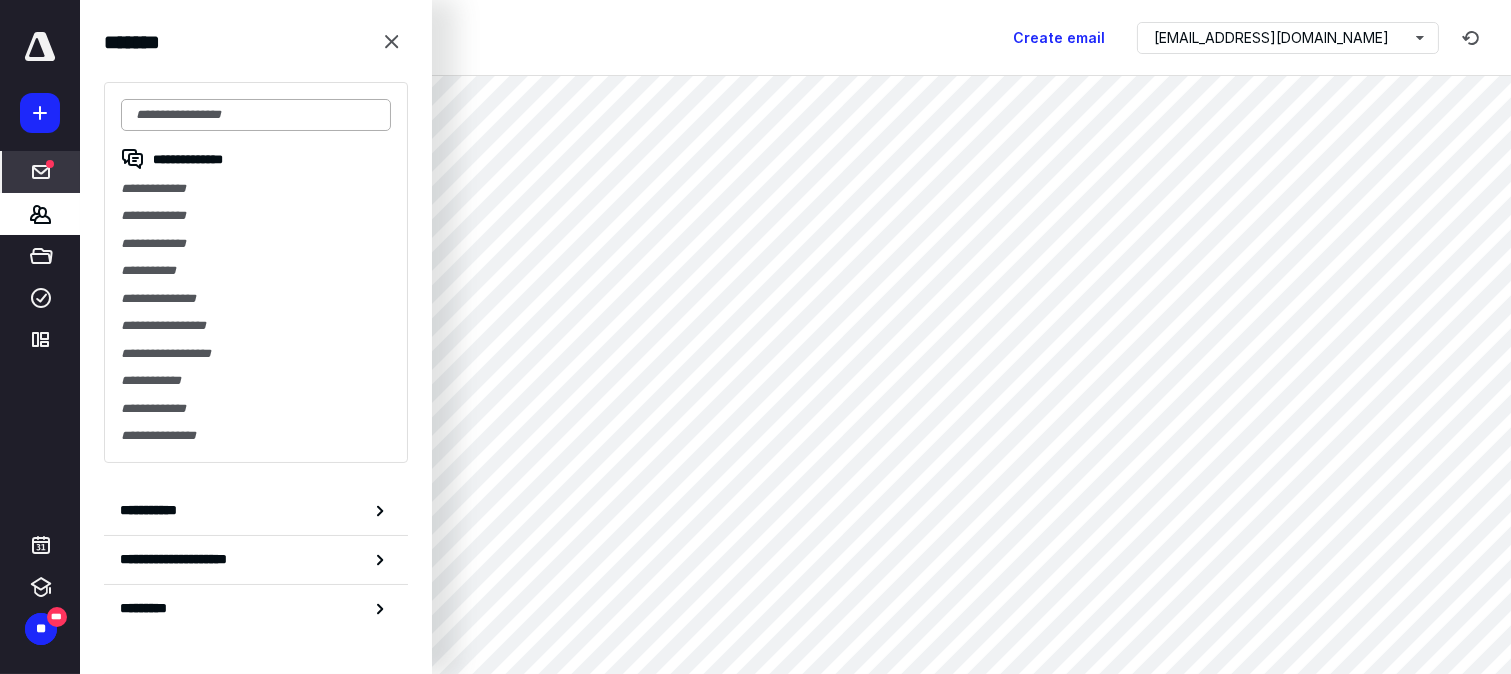 click at bounding box center (256, 115) 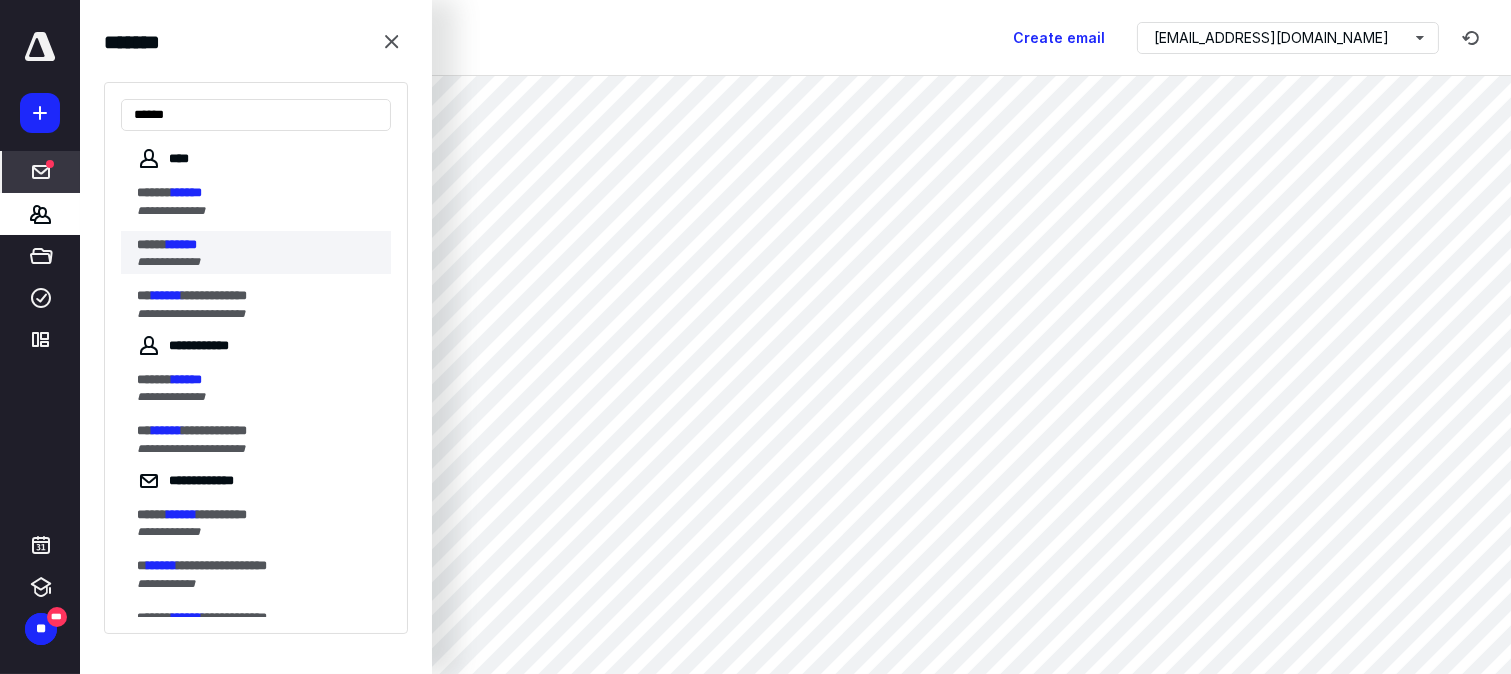 type on "******" 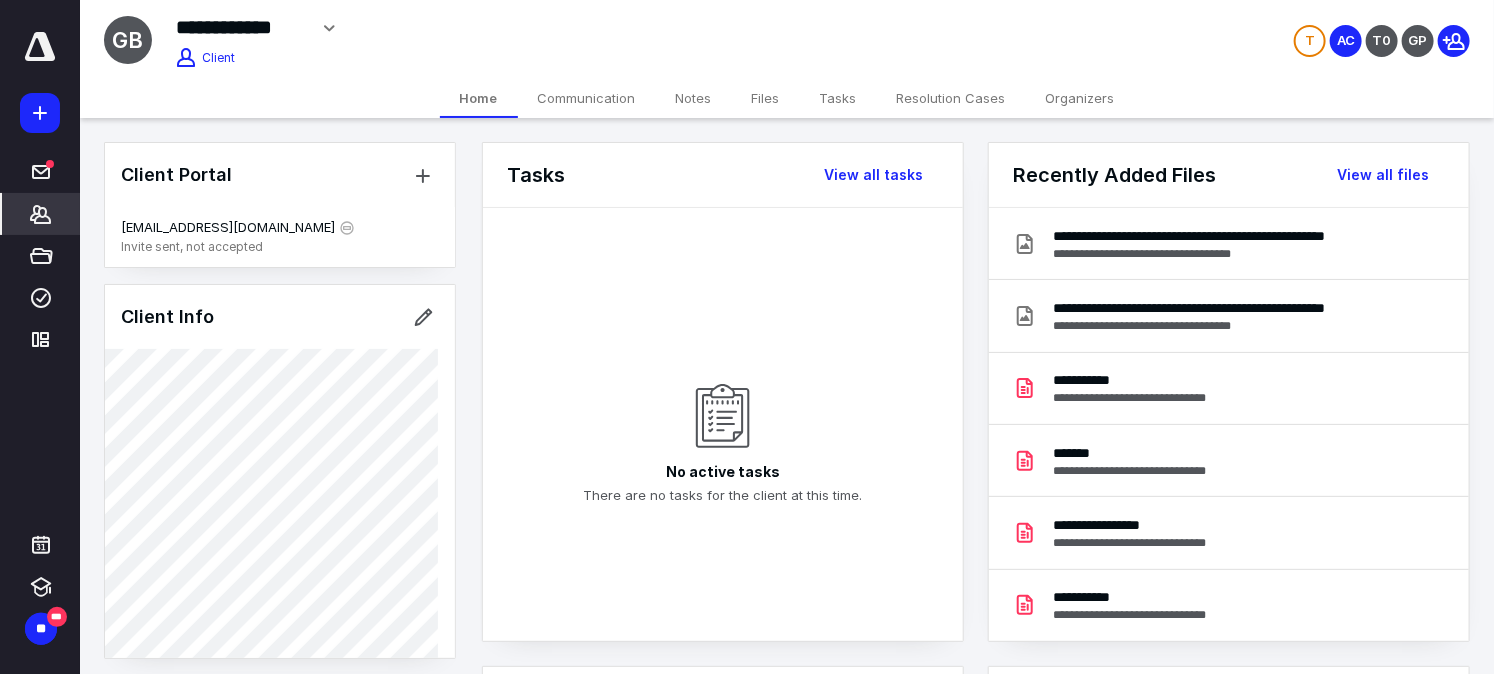 click on "Communication" at bounding box center [587, 98] 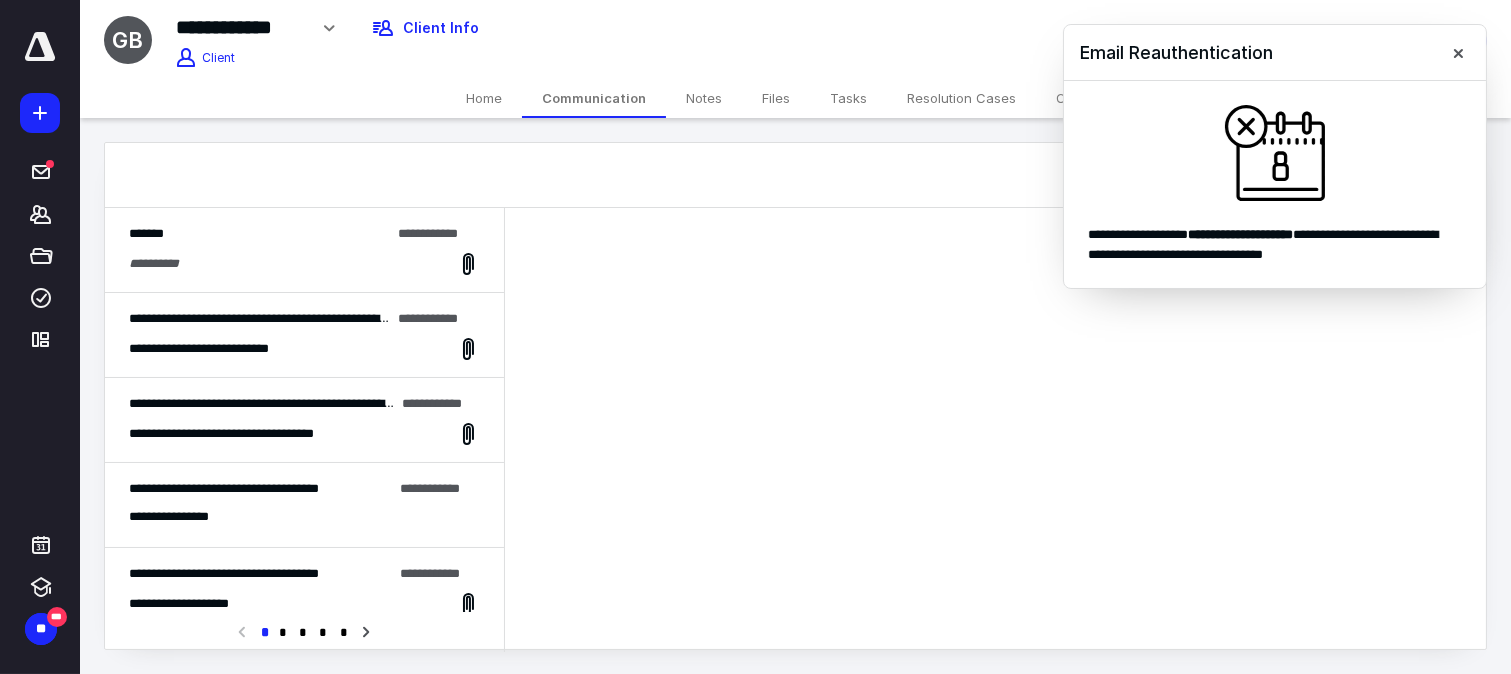 click on "**********" at bounding box center [304, 335] 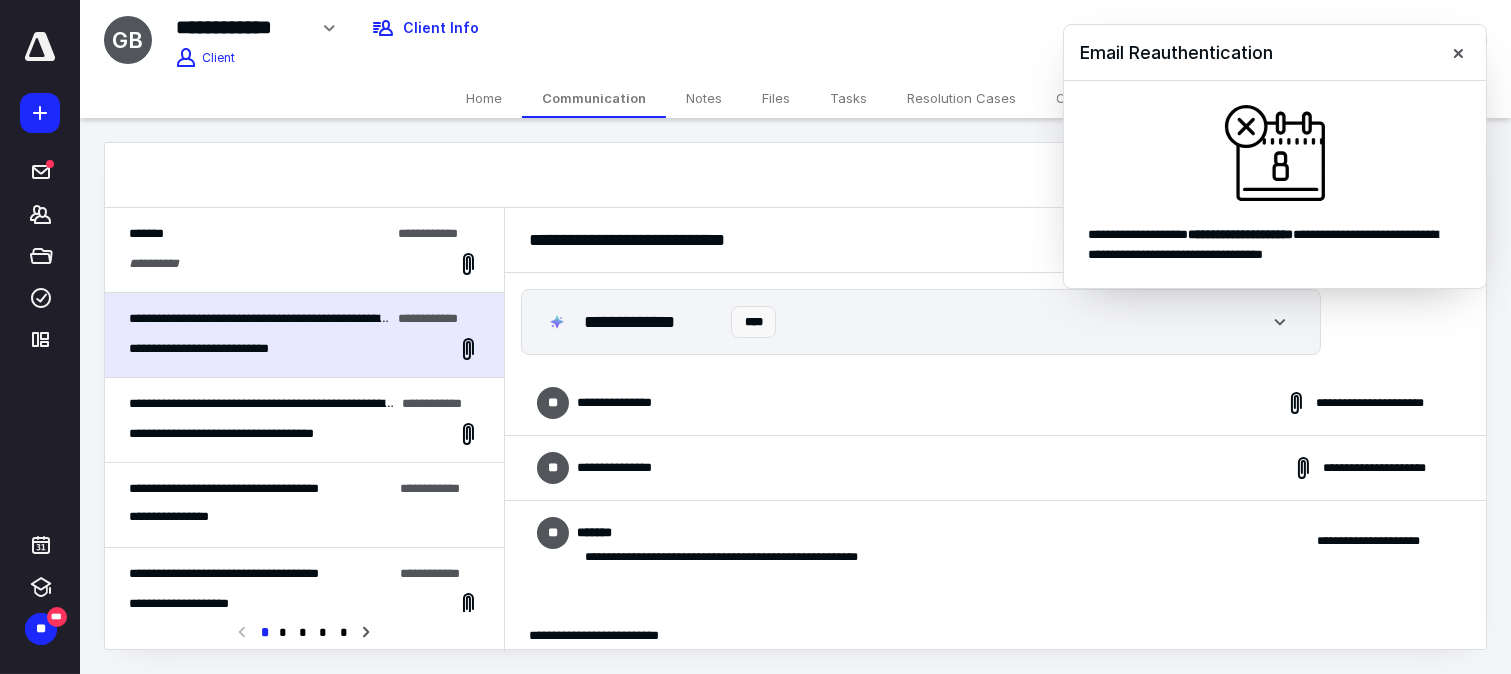 scroll, scrollTop: 546, scrollLeft: 0, axis: vertical 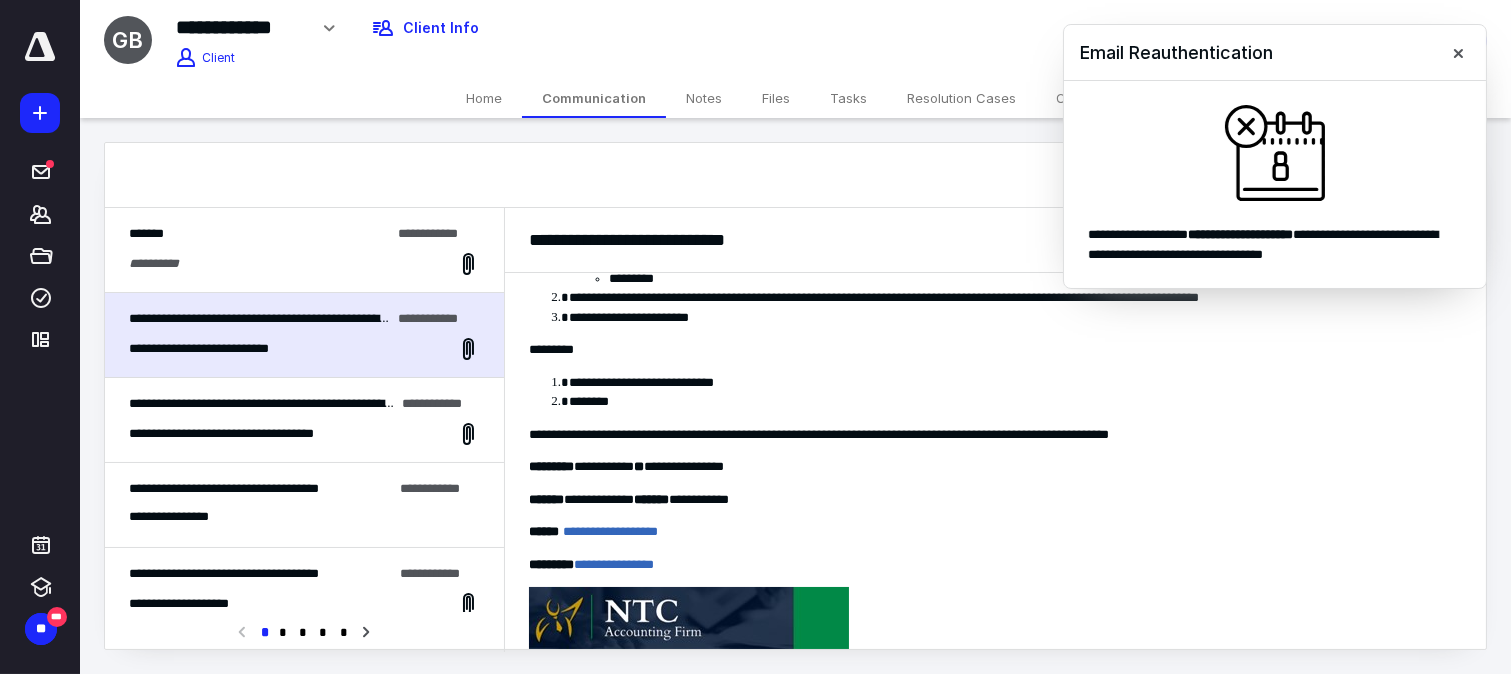 click on "**********" at bounding box center (304, 264) 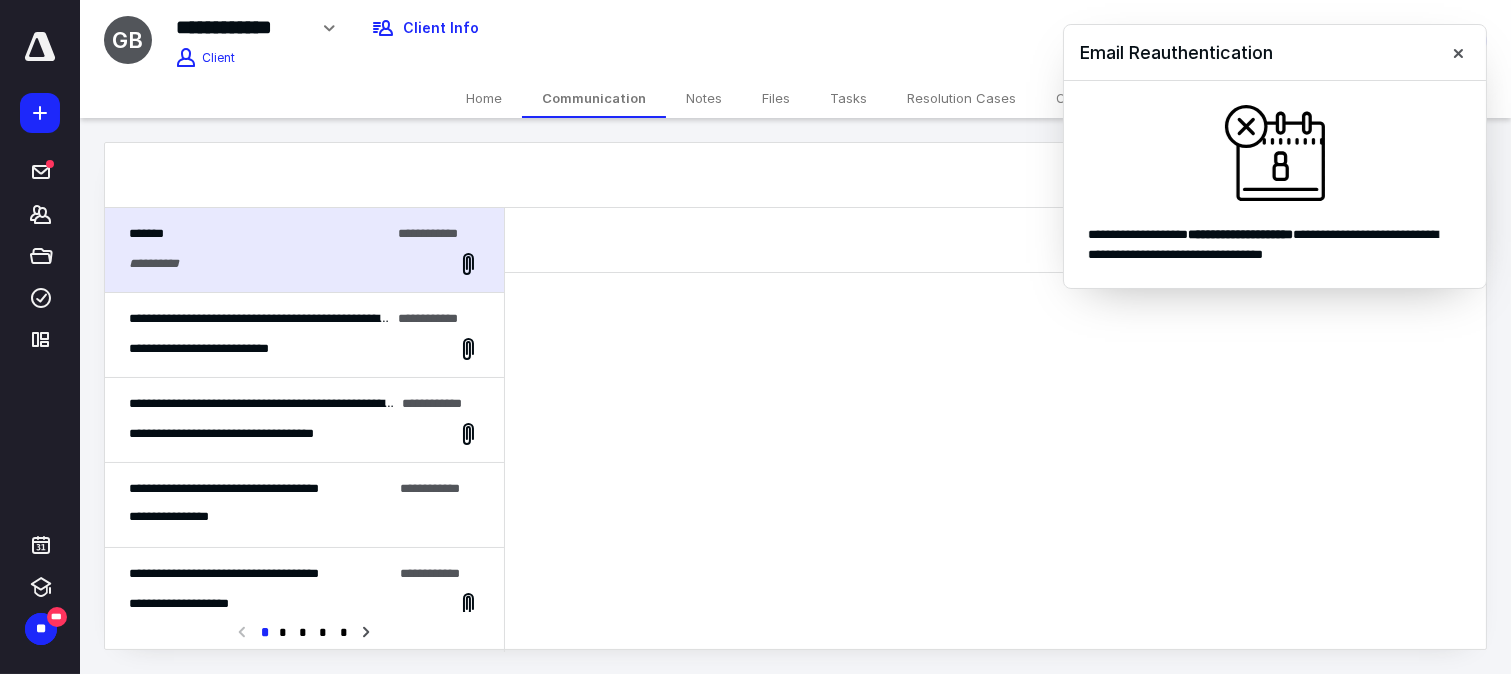 scroll, scrollTop: 0, scrollLeft: 0, axis: both 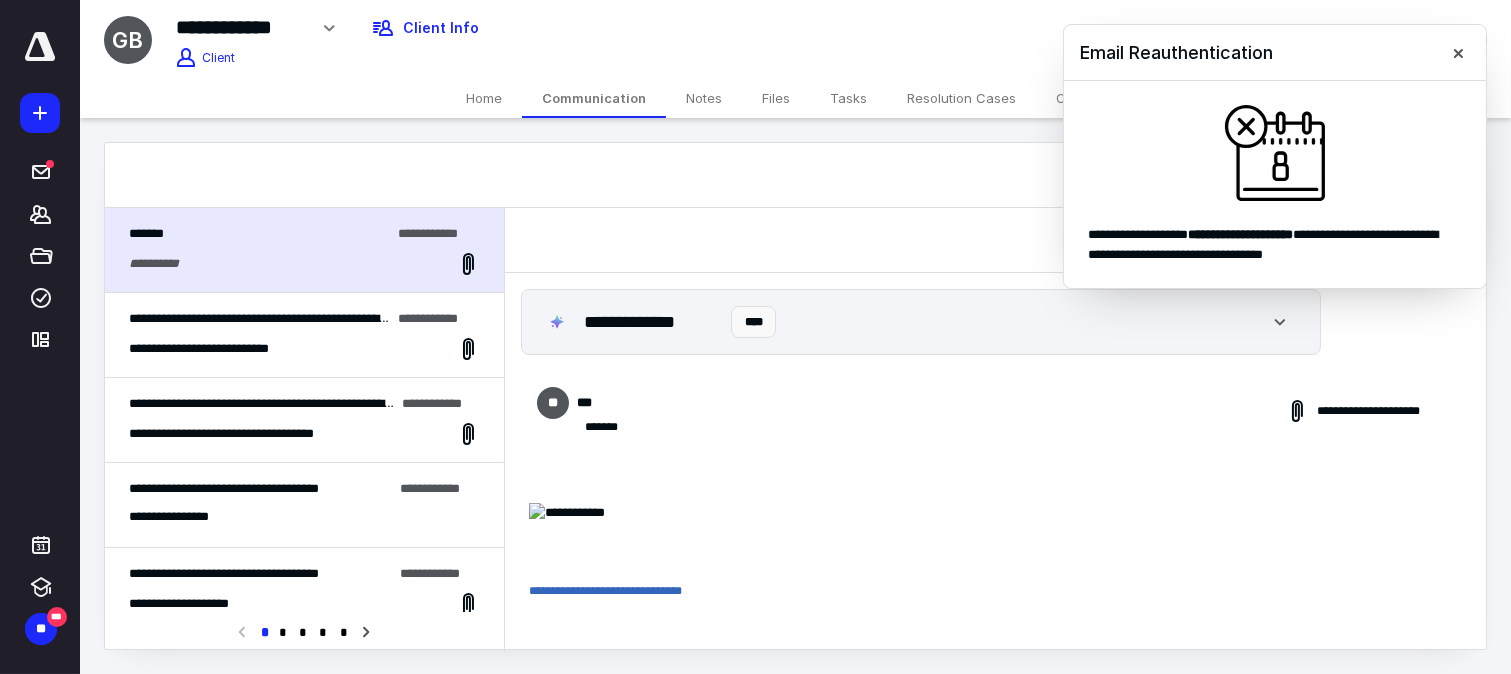 click on "Files" at bounding box center (776, 98) 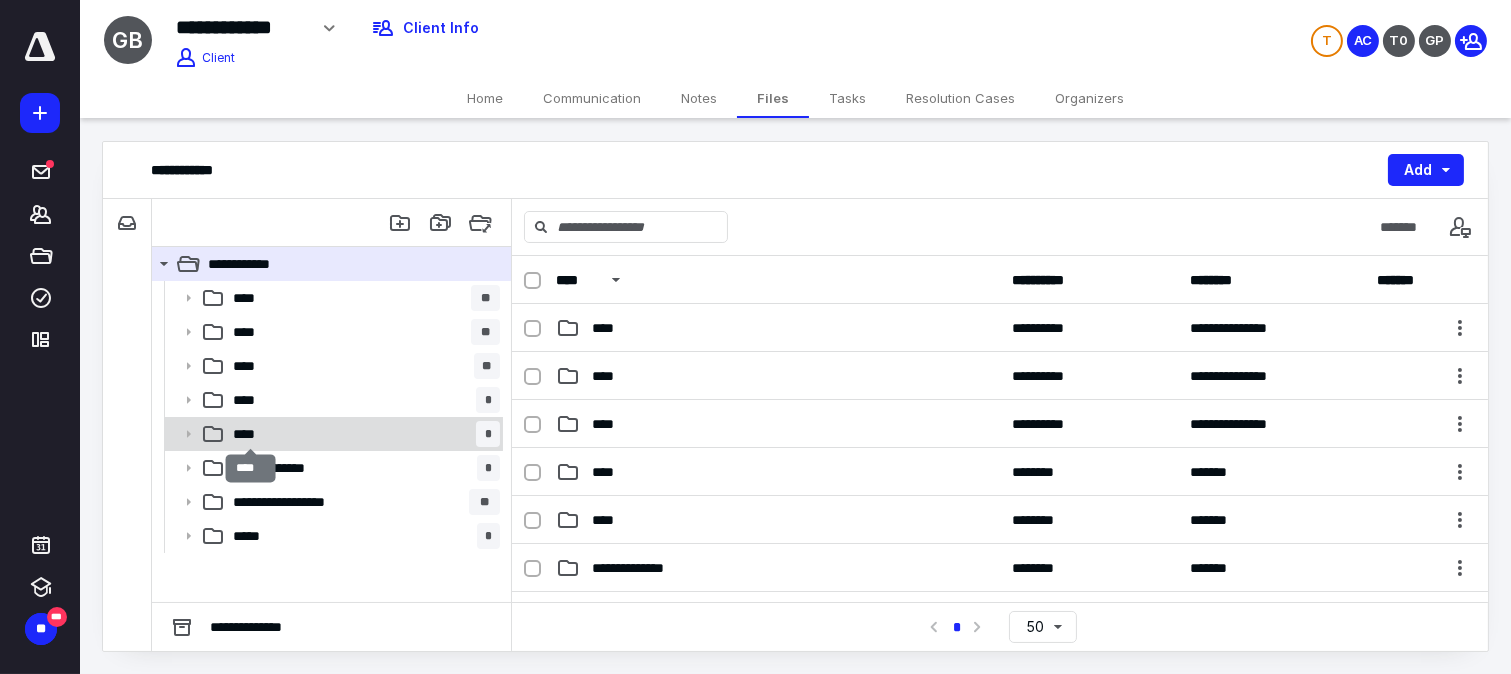 click on "****" at bounding box center (250, 434) 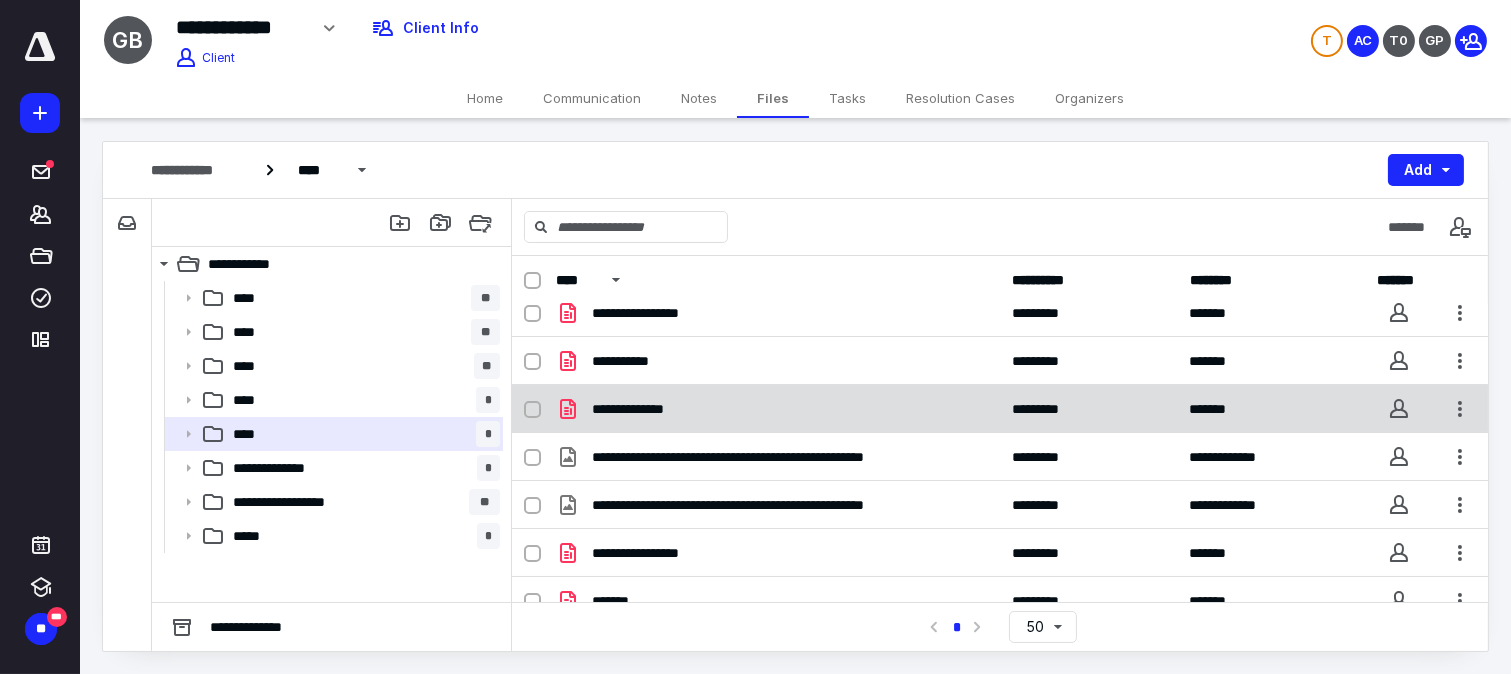 scroll, scrollTop: 134, scrollLeft: 0, axis: vertical 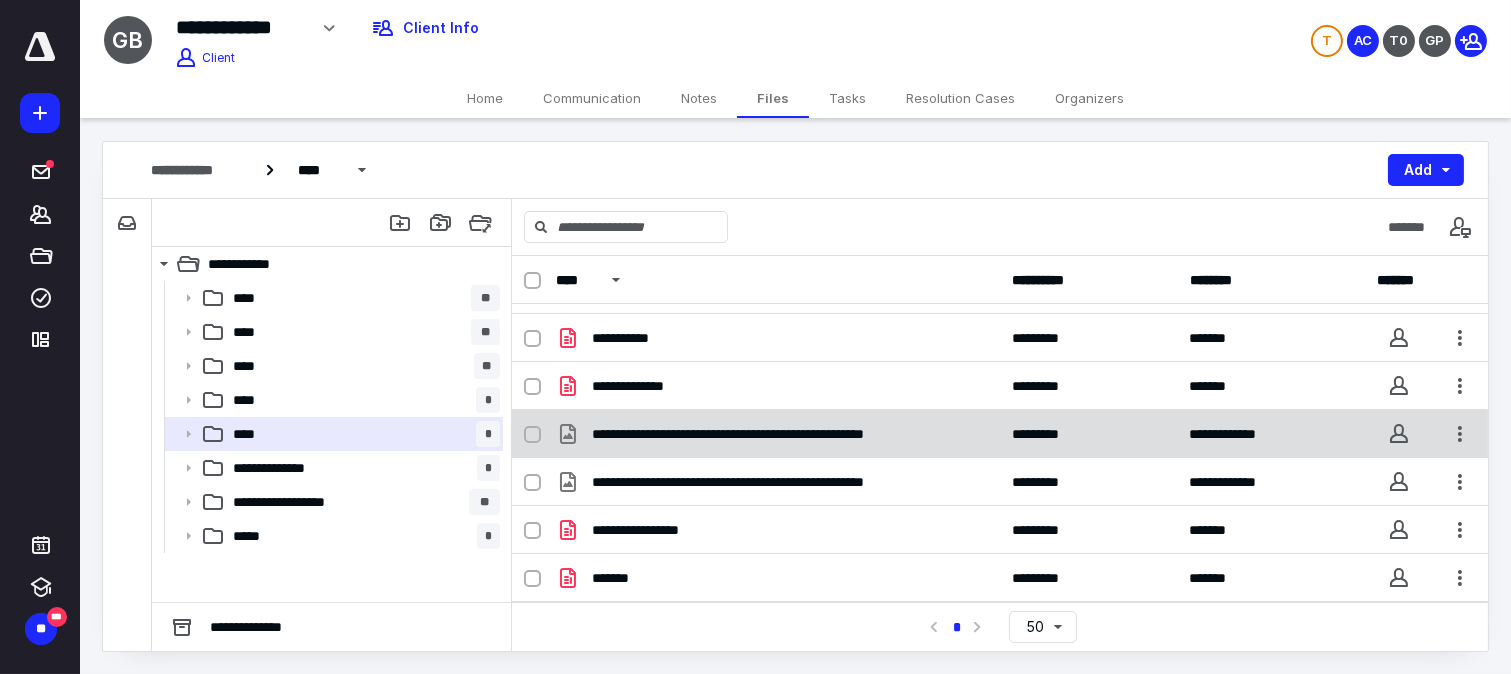 click 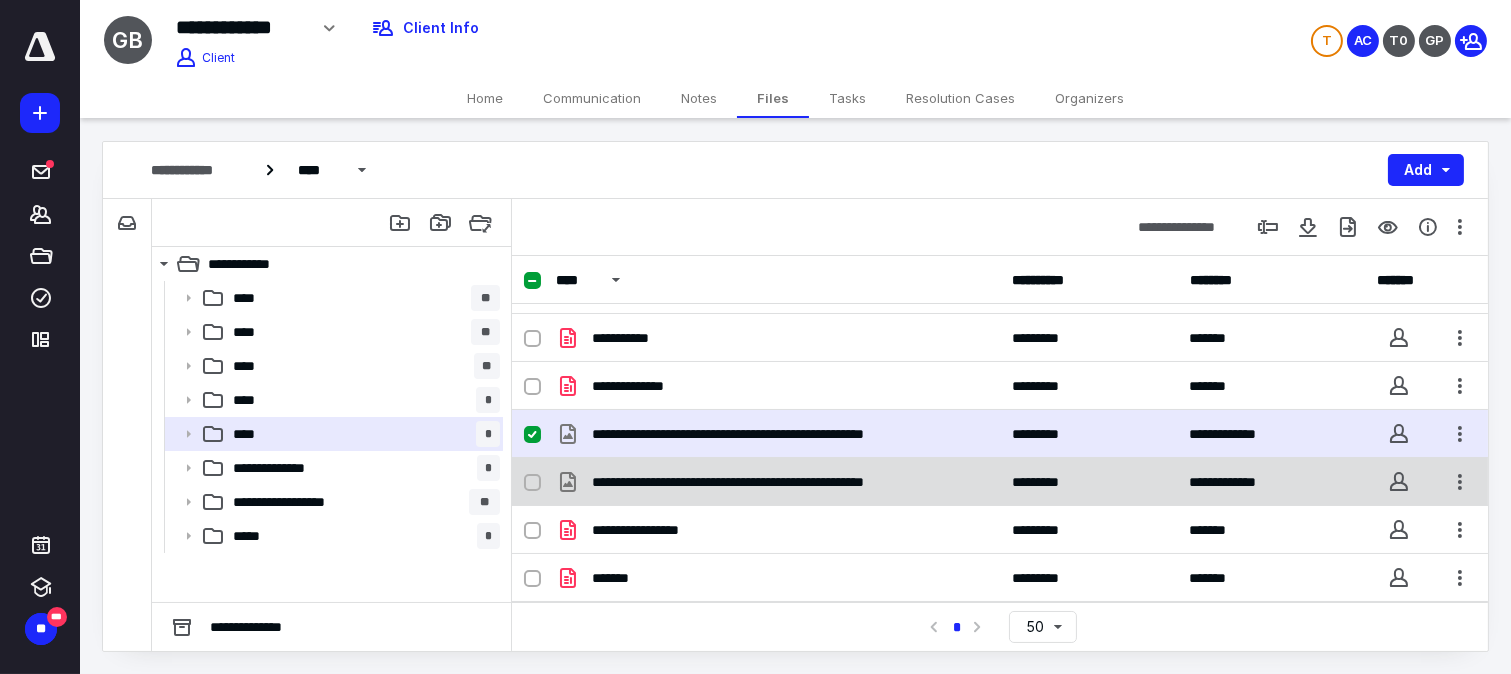 click at bounding box center (532, 483) 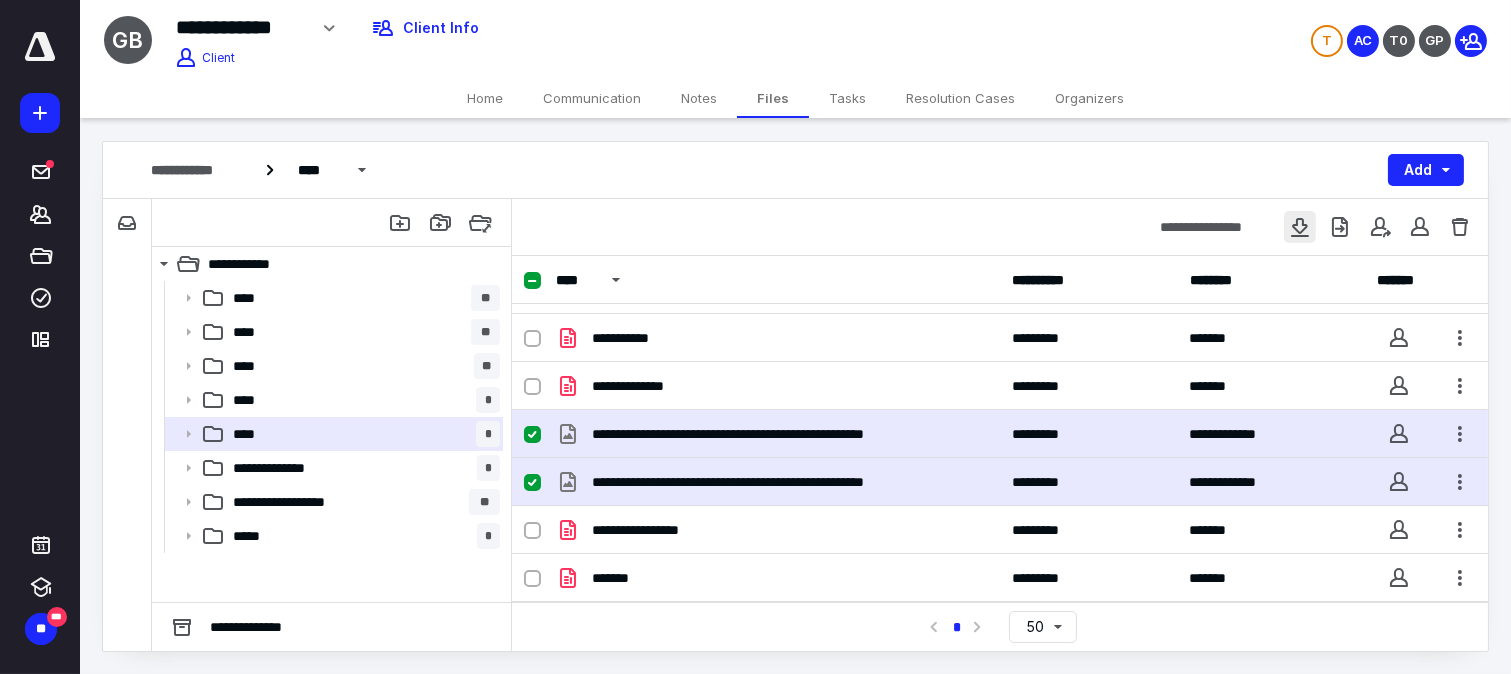 click at bounding box center (1300, 227) 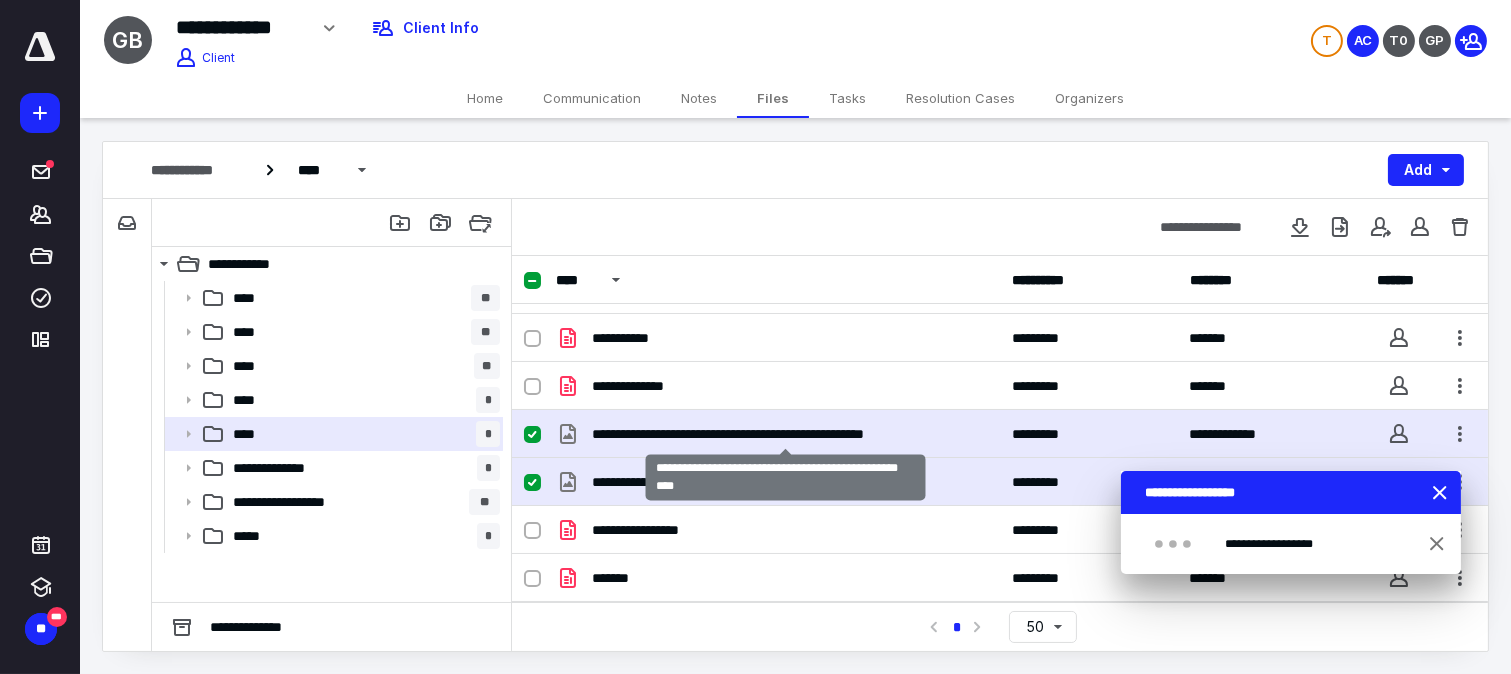click on "**********" at bounding box center (786, 434) 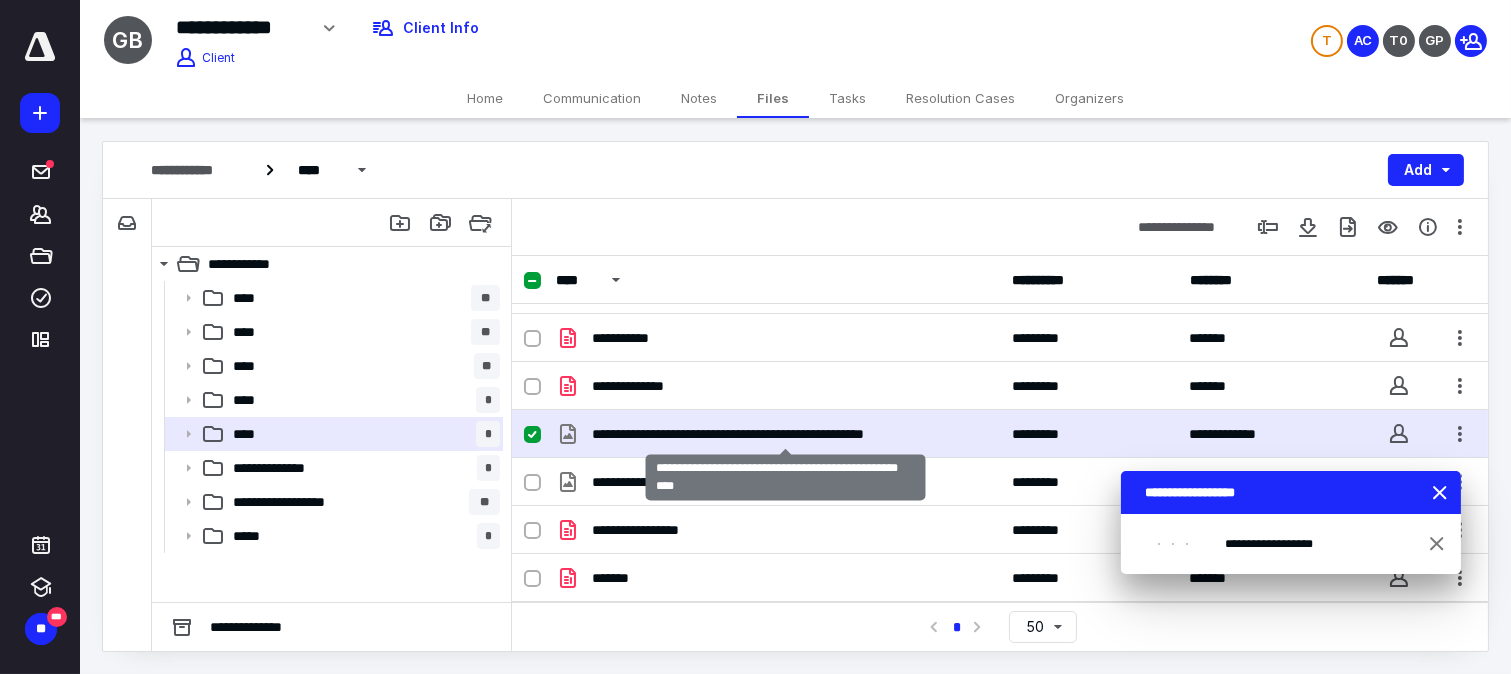 click on "**********" at bounding box center (786, 434) 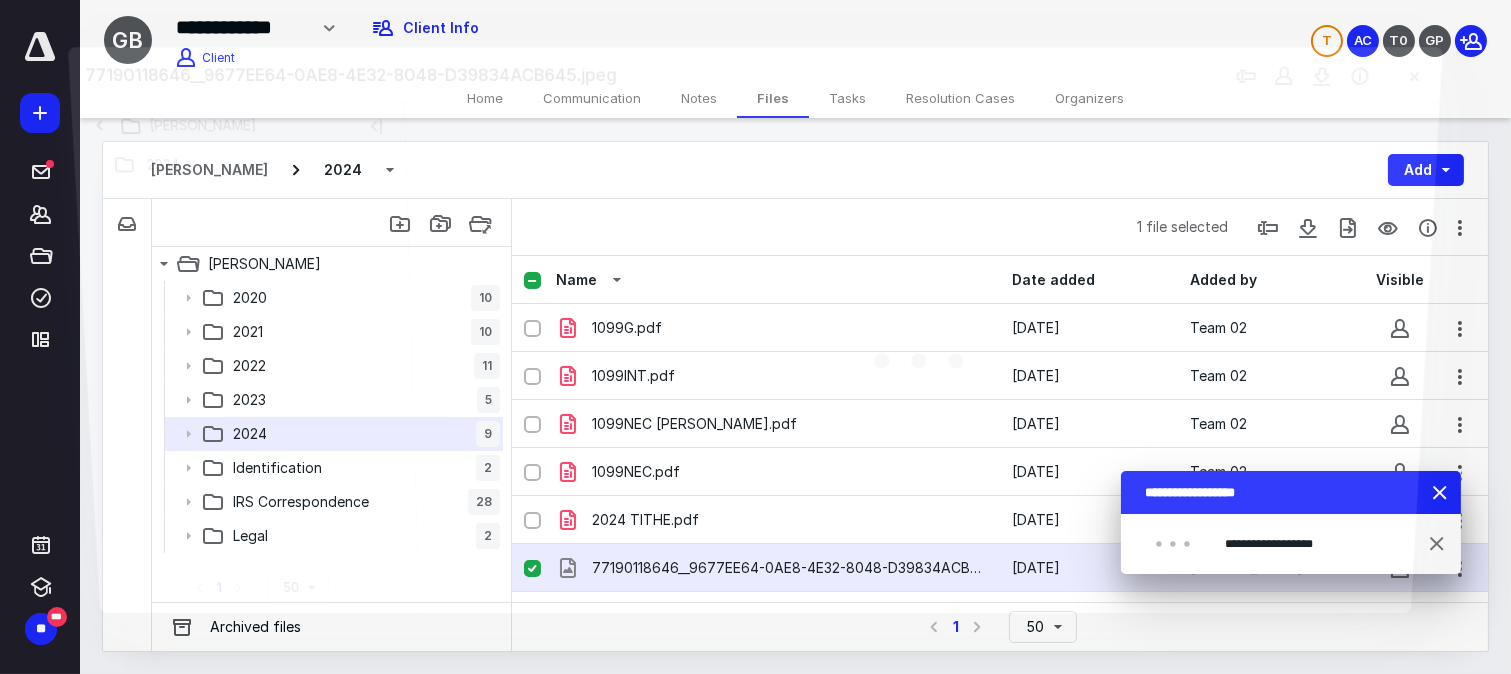 scroll, scrollTop: 134, scrollLeft: 0, axis: vertical 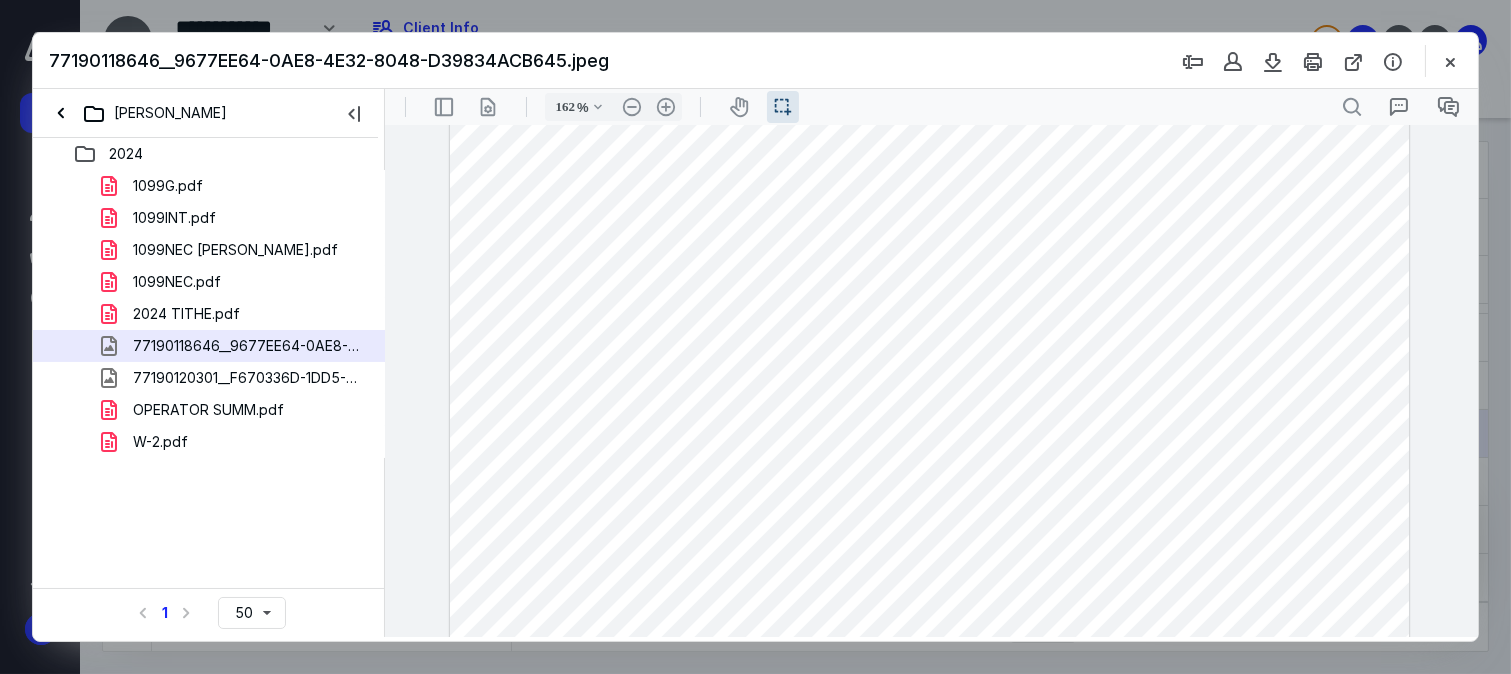 type on "212" 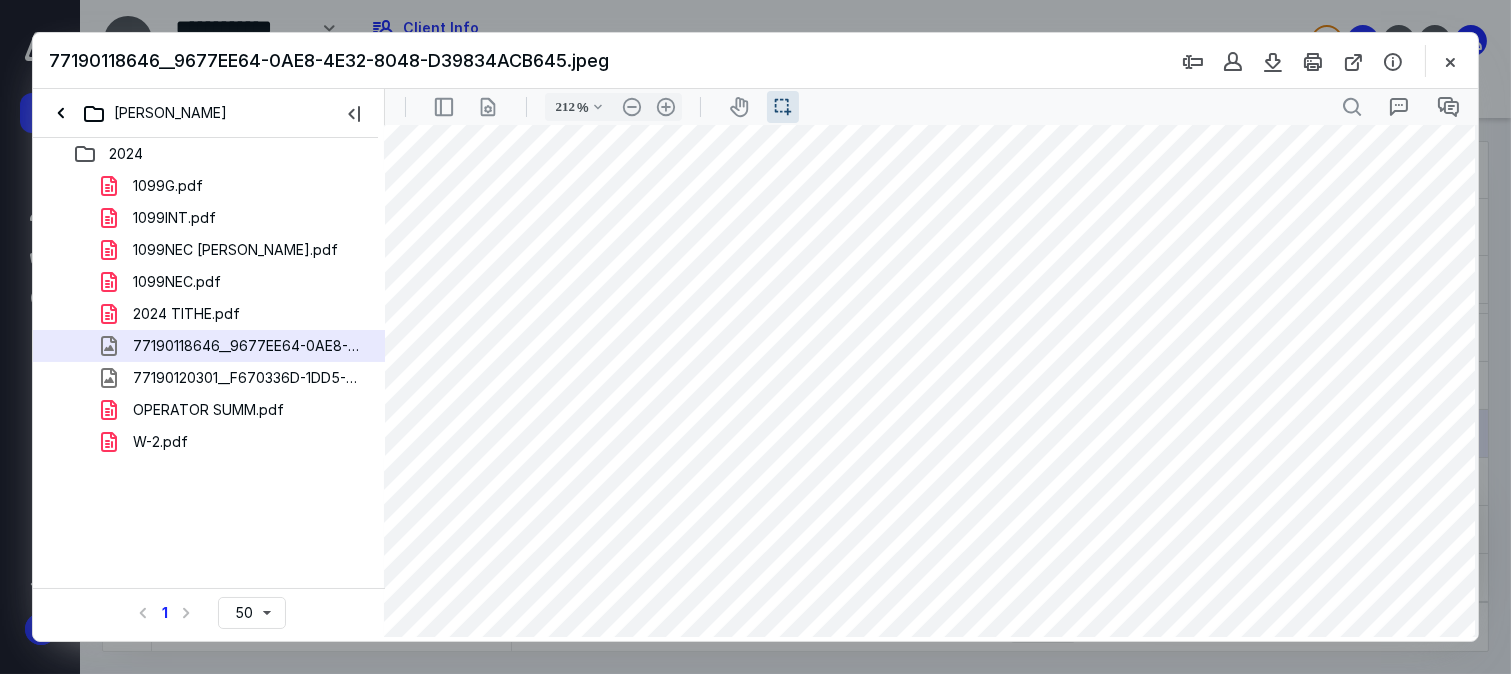 scroll, scrollTop: 88, scrollLeft: 107, axis: both 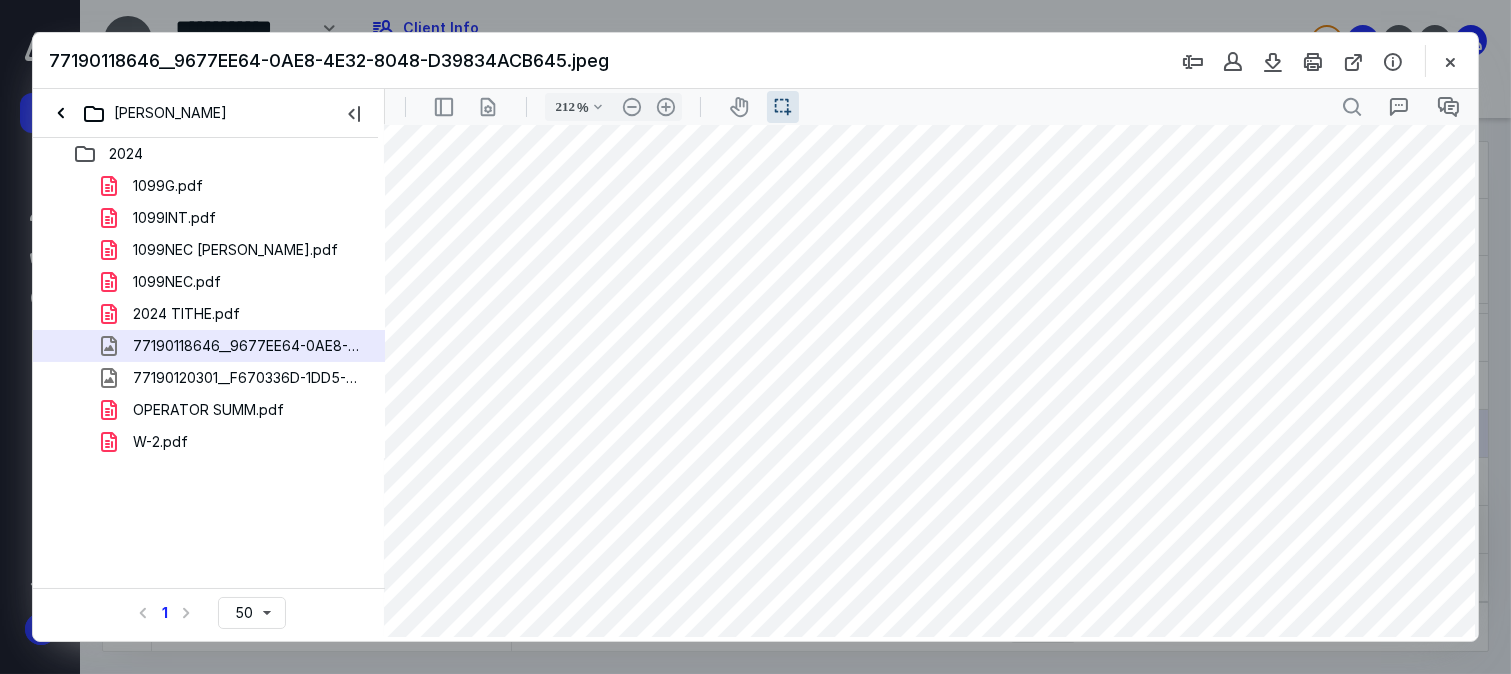 click at bounding box center (913, 882) 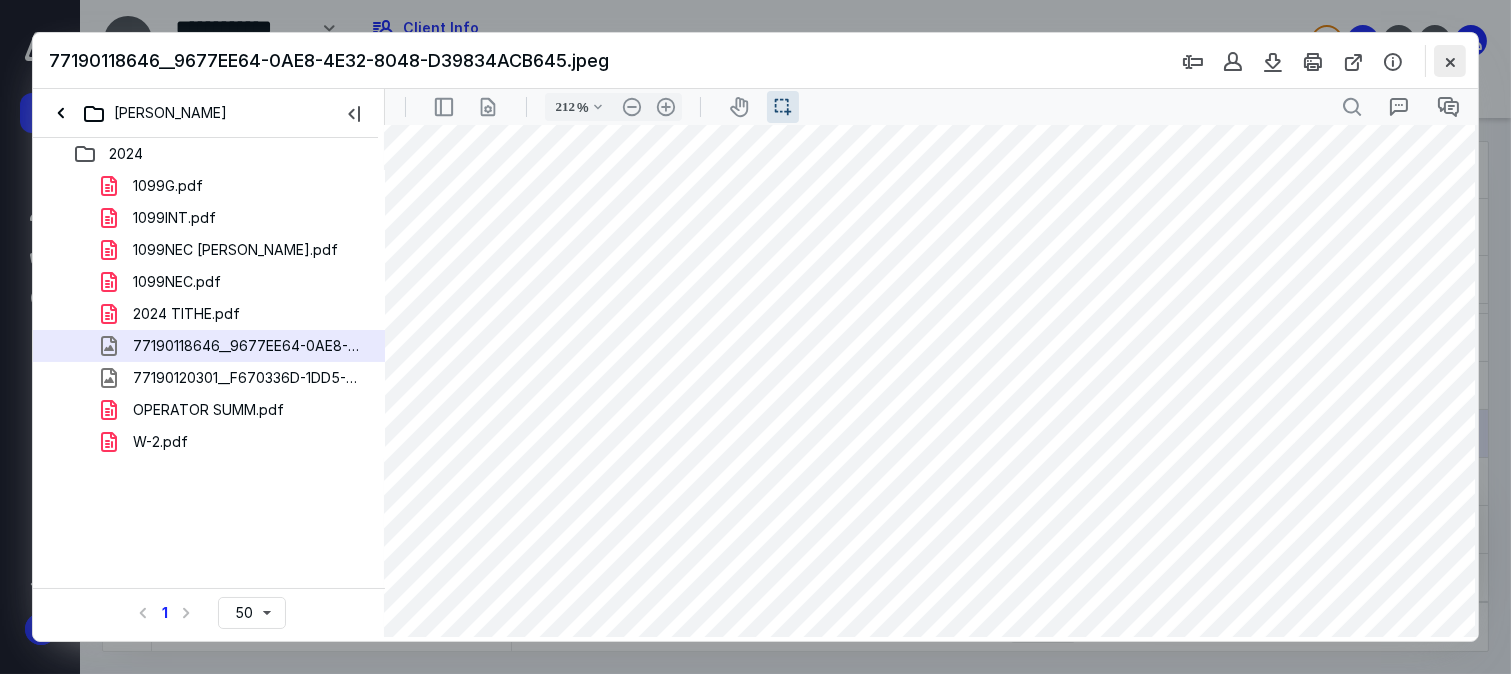 click at bounding box center (1450, 61) 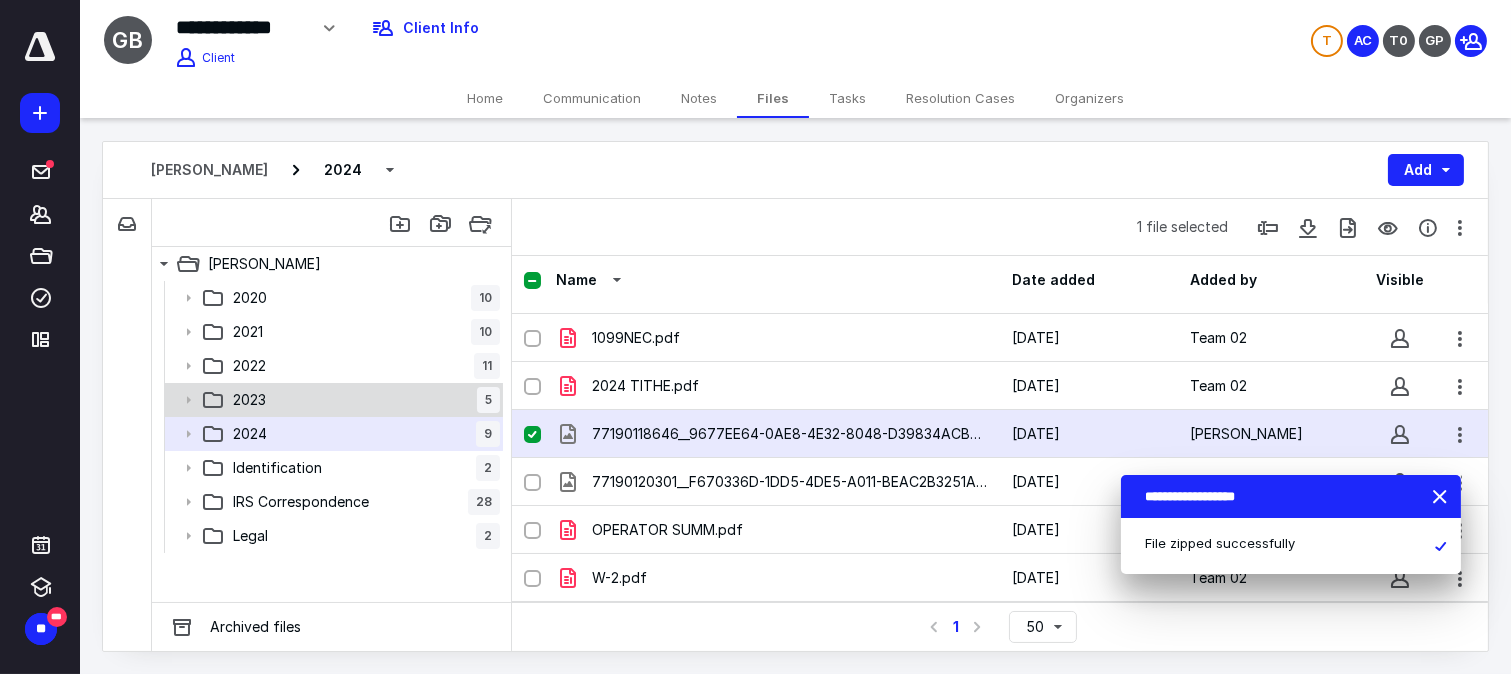 click on "2023" at bounding box center (249, 400) 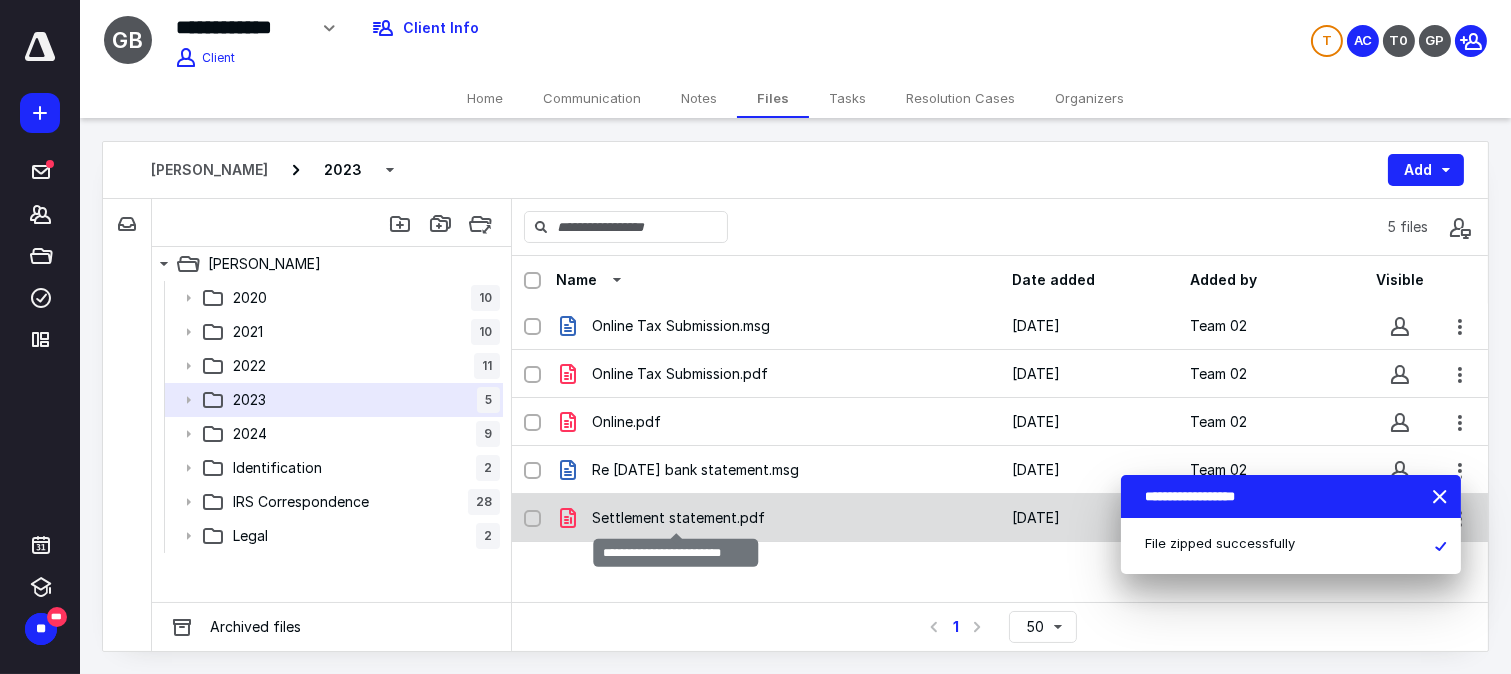scroll, scrollTop: 0, scrollLeft: 0, axis: both 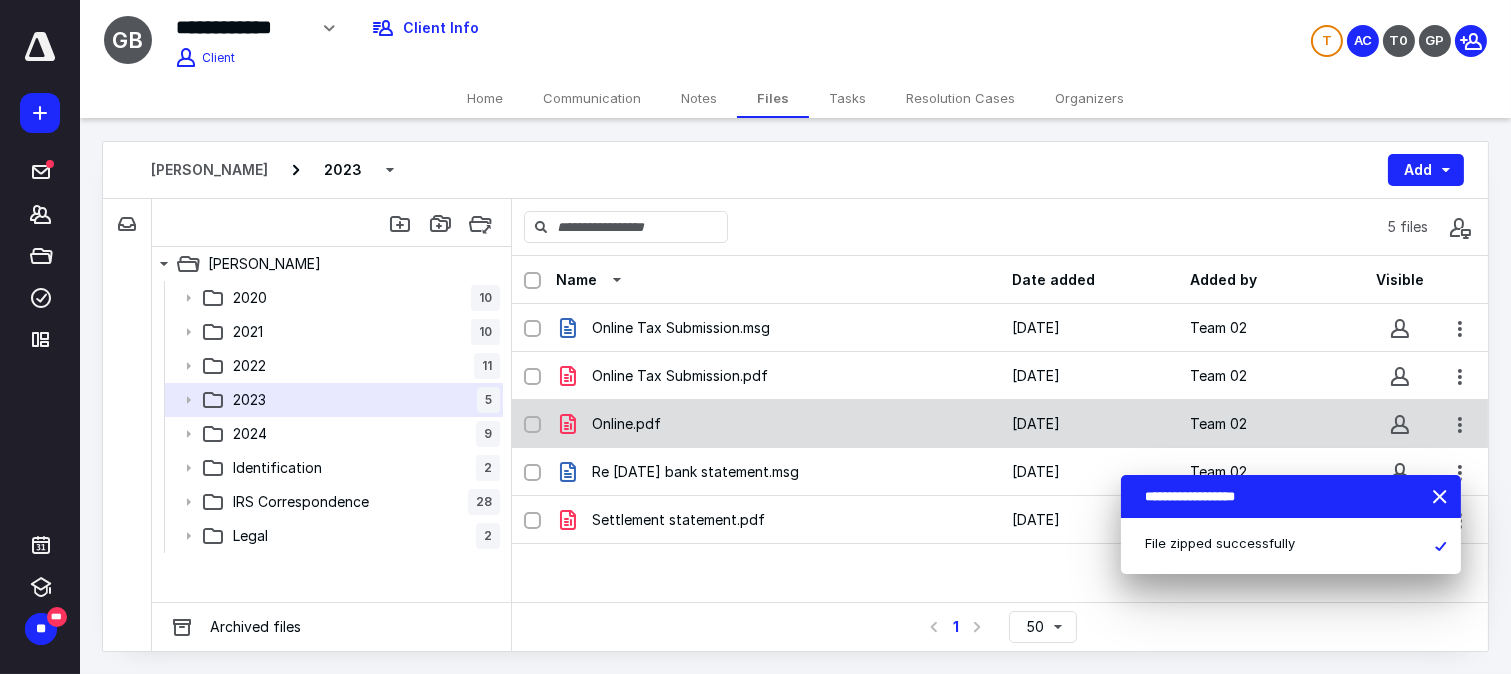 click on "Online.pdf" at bounding box center (626, 424) 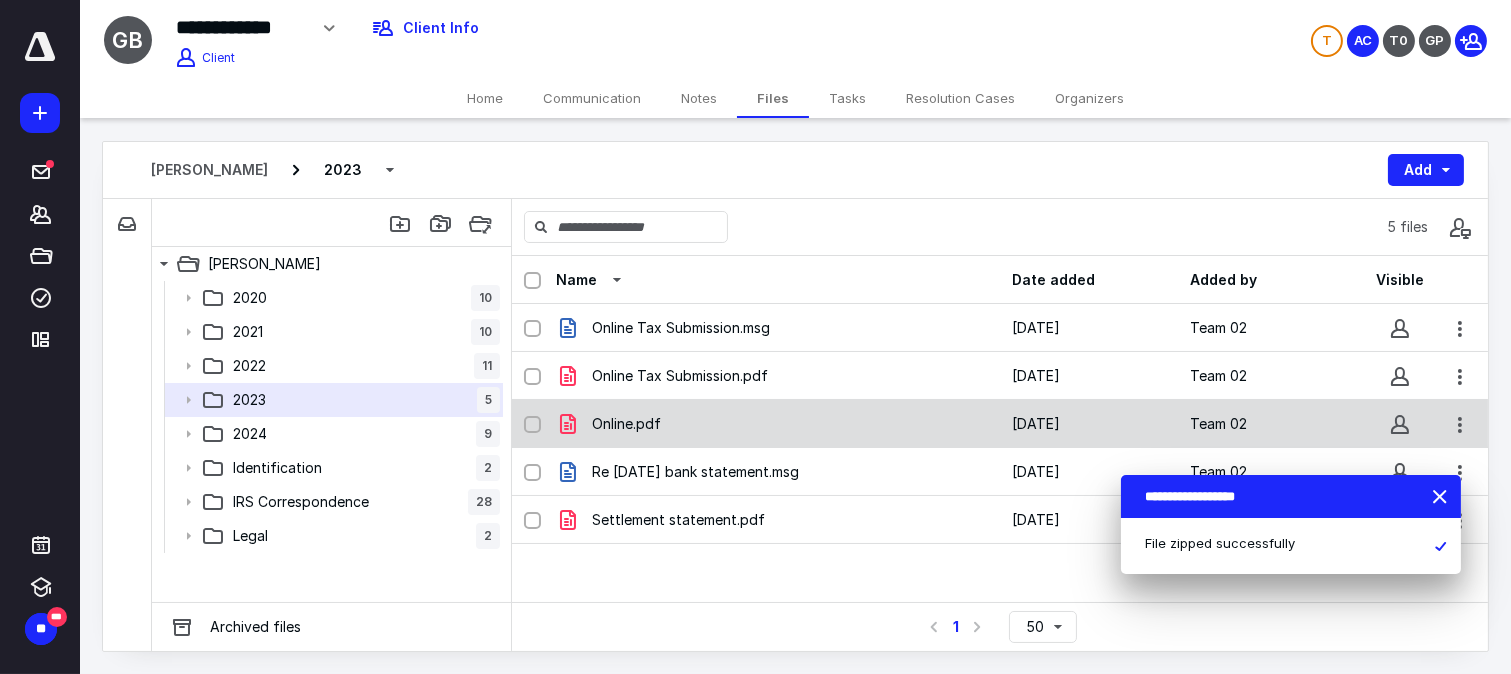 checkbox on "true" 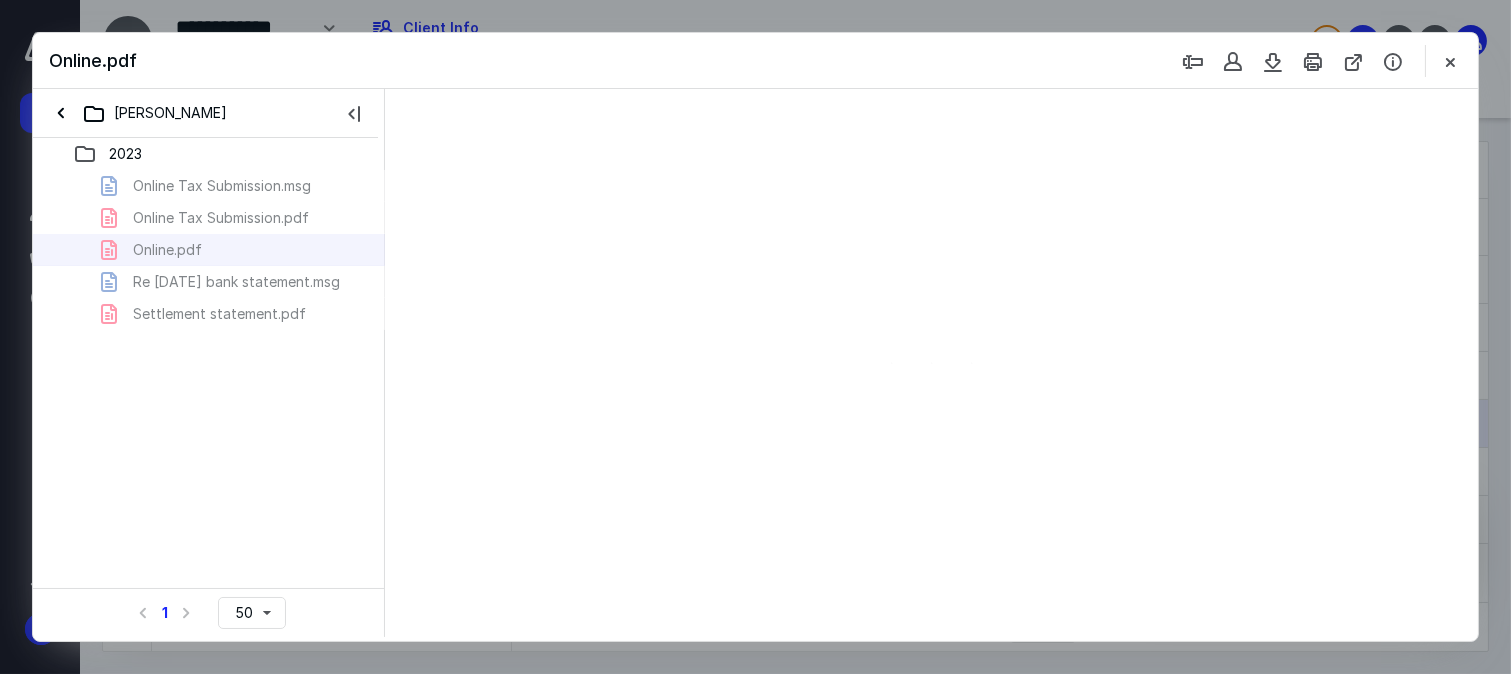 scroll, scrollTop: 0, scrollLeft: 0, axis: both 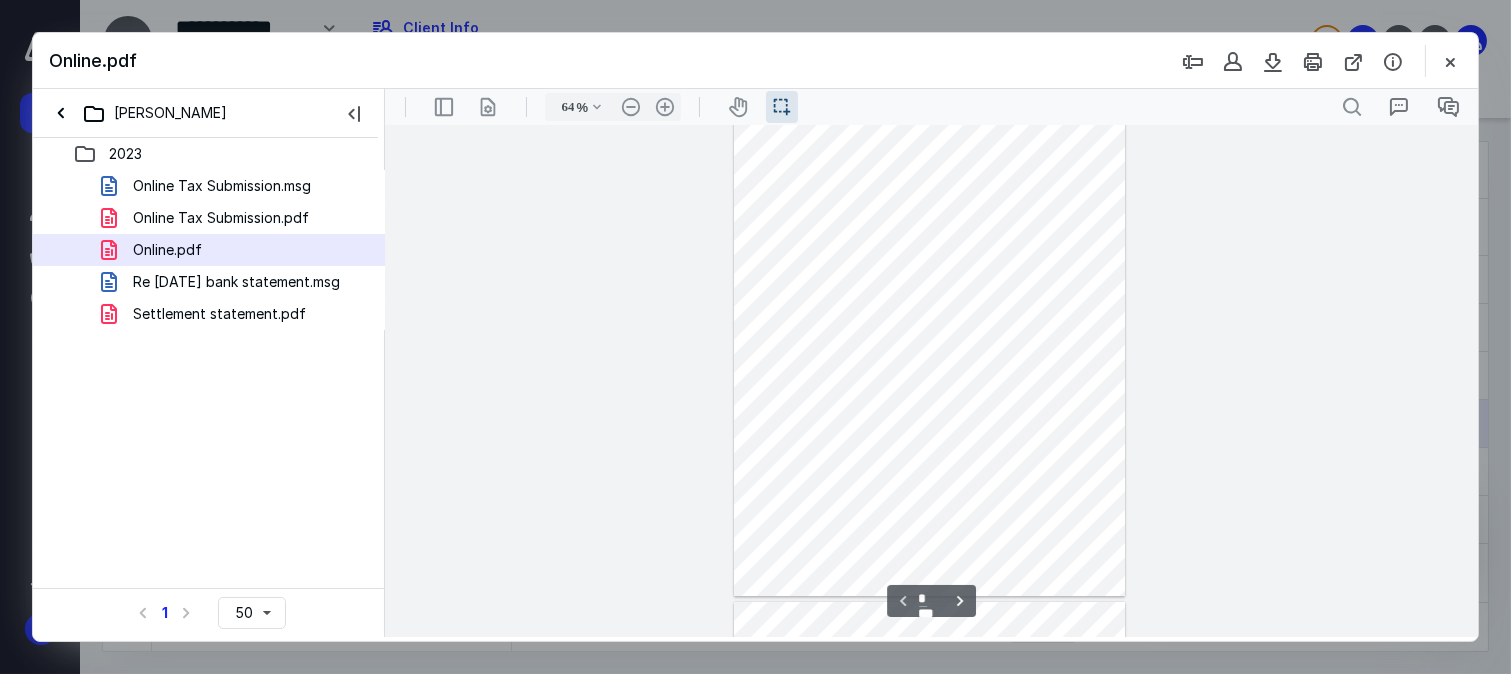 type on "*" 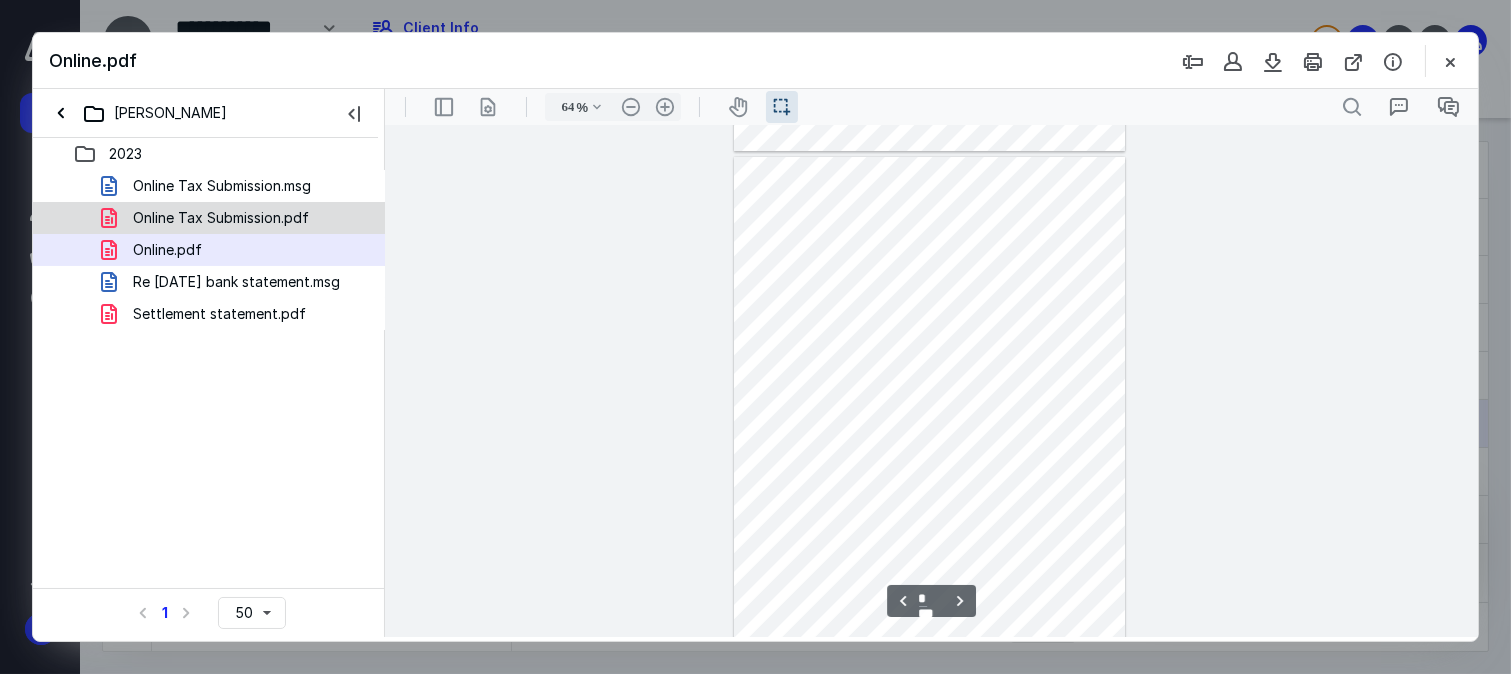 click on "Online Tax Submission.pdf" at bounding box center (221, 218) 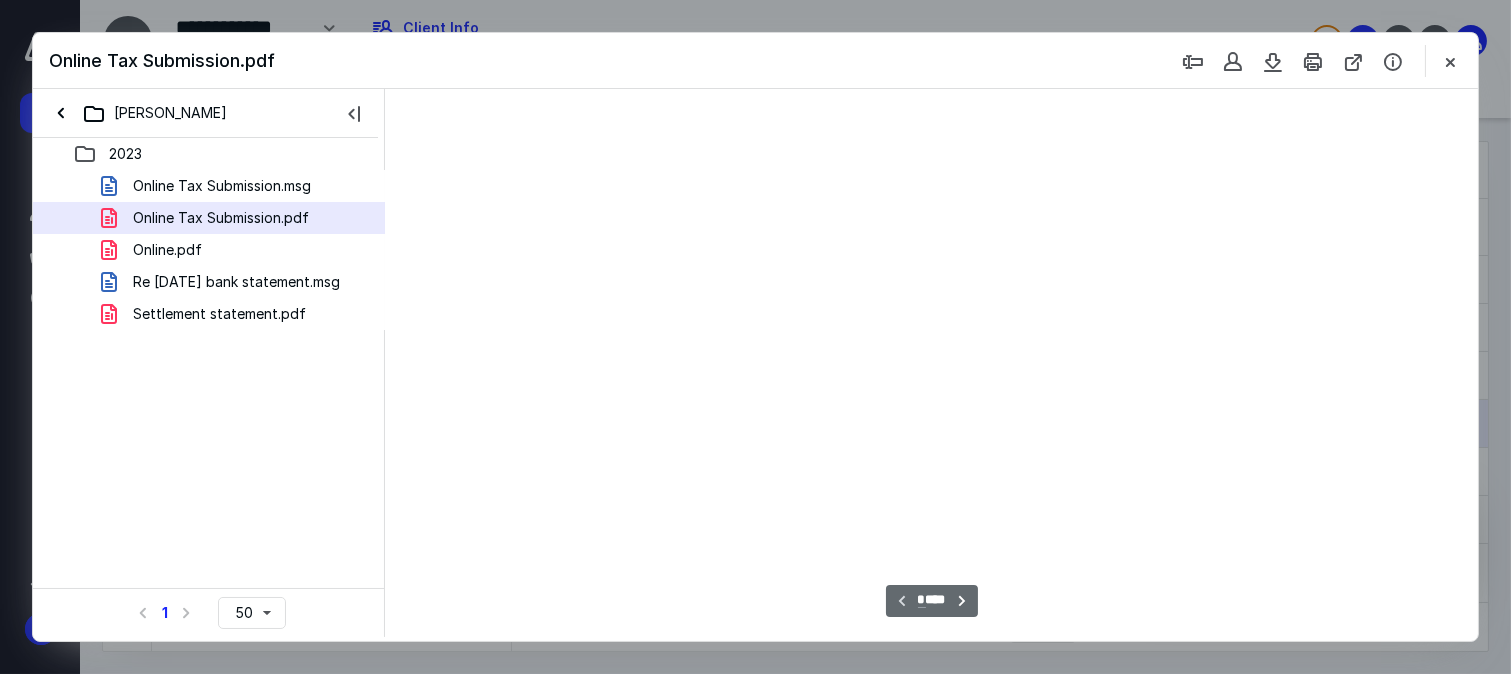 type on "64" 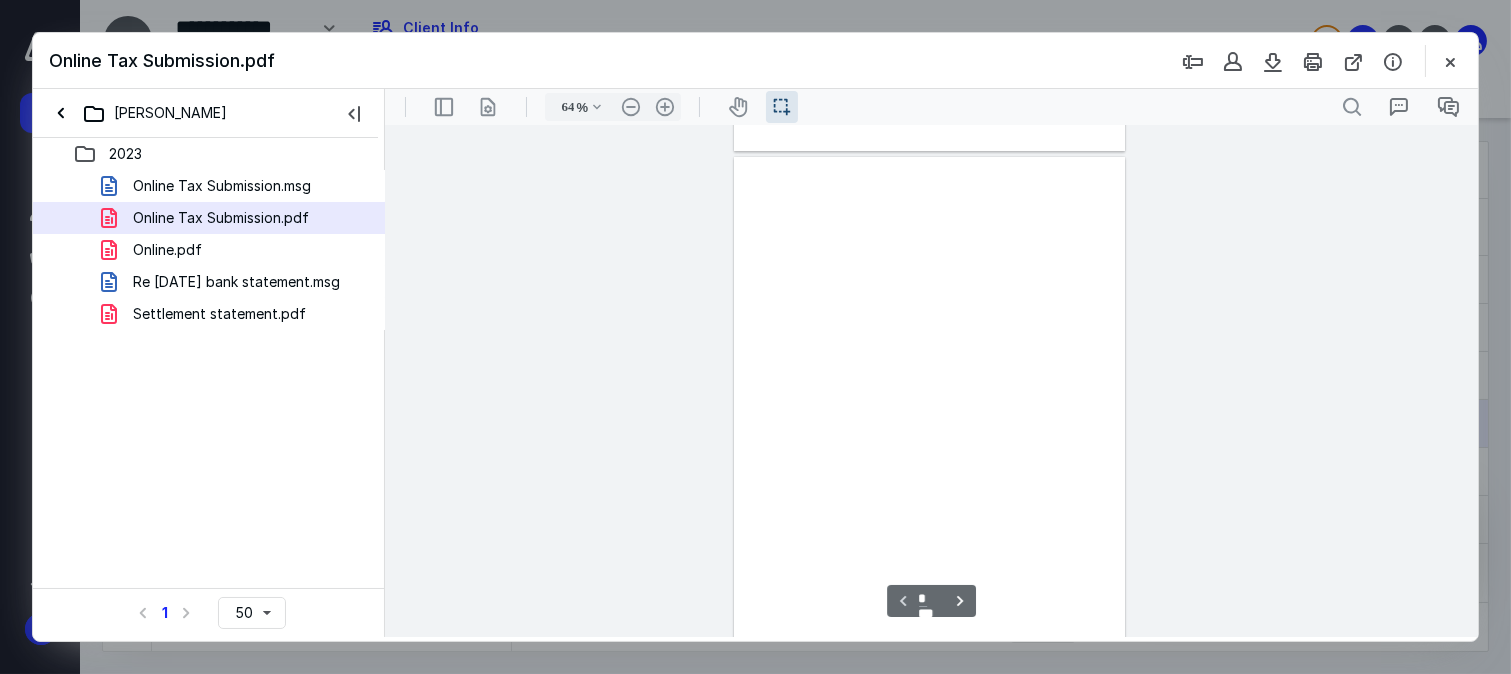 scroll, scrollTop: 38, scrollLeft: 0, axis: vertical 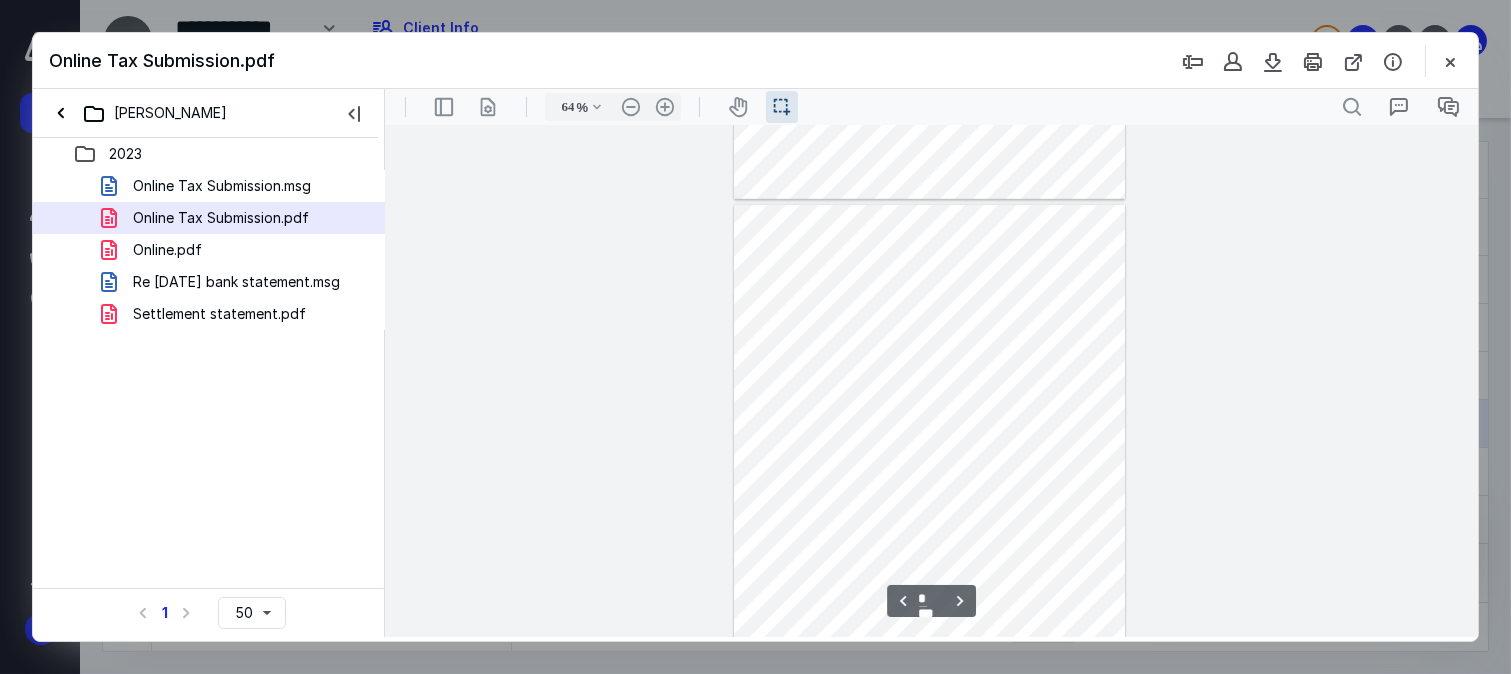 type on "*" 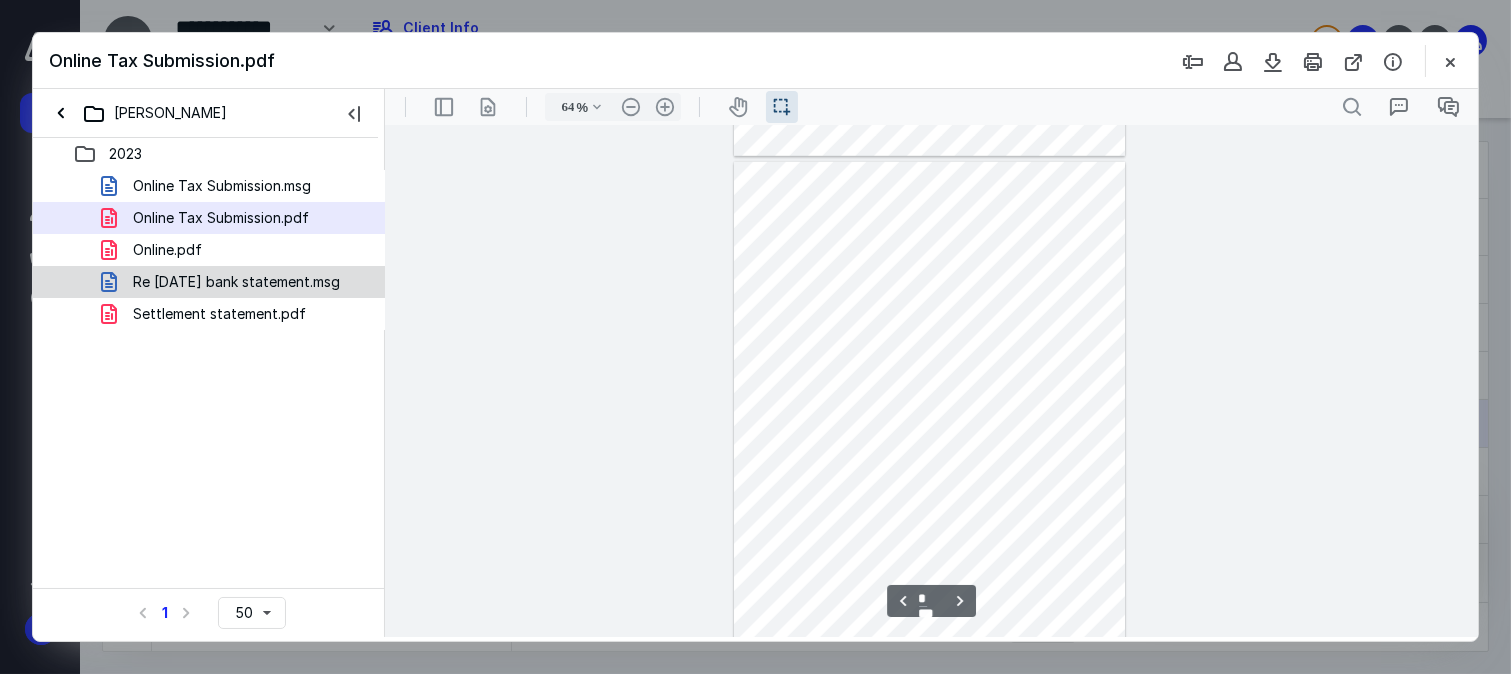 click on "Re  [DATE] bank statement.msg" at bounding box center [236, 282] 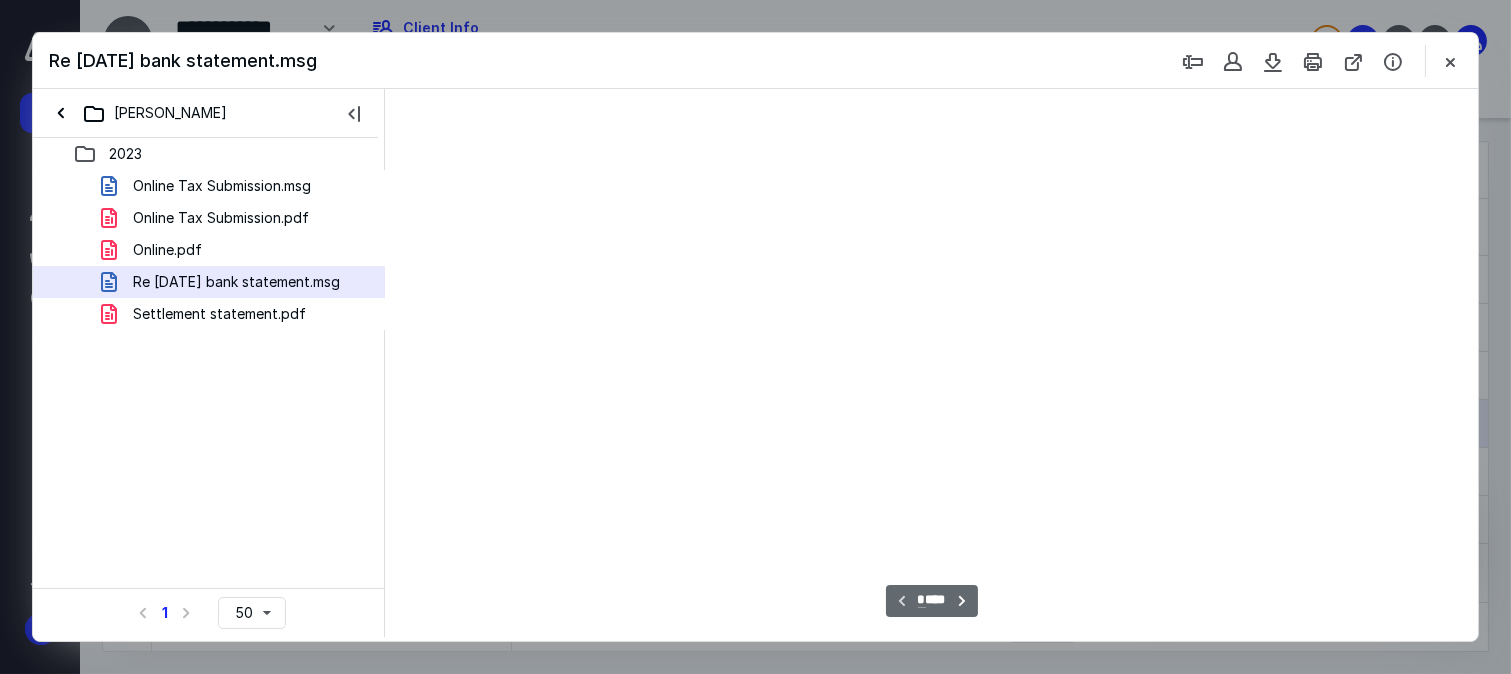 scroll, scrollTop: 38, scrollLeft: 0, axis: vertical 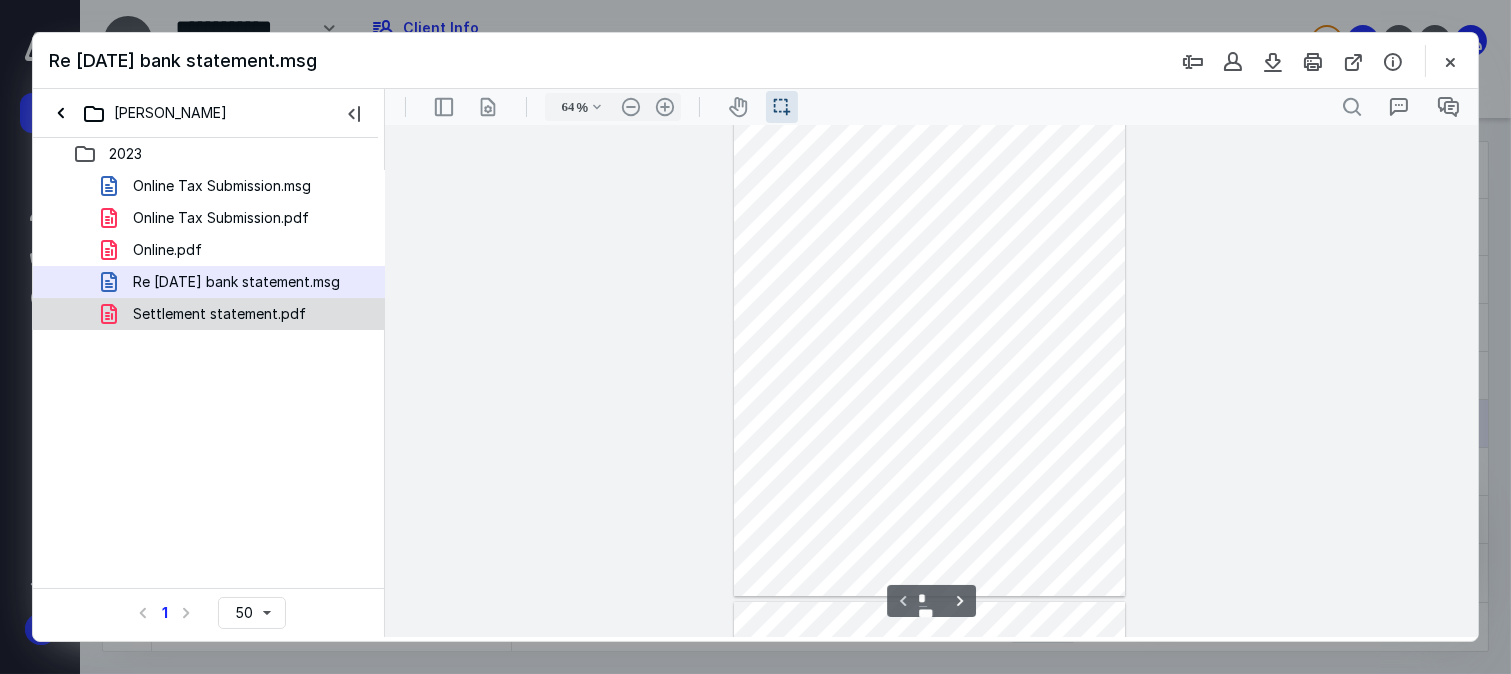 click on "Settlement statement.pdf" at bounding box center (219, 314) 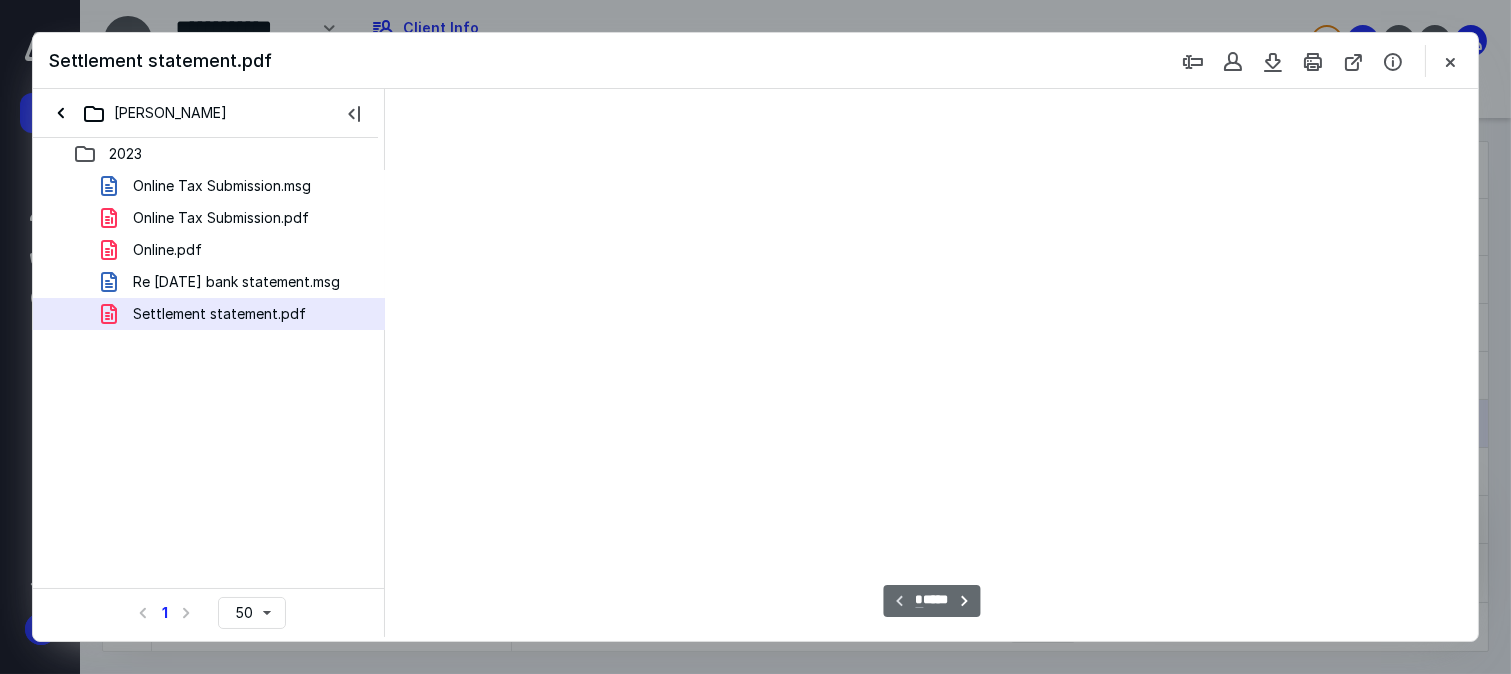 scroll, scrollTop: 38, scrollLeft: 0, axis: vertical 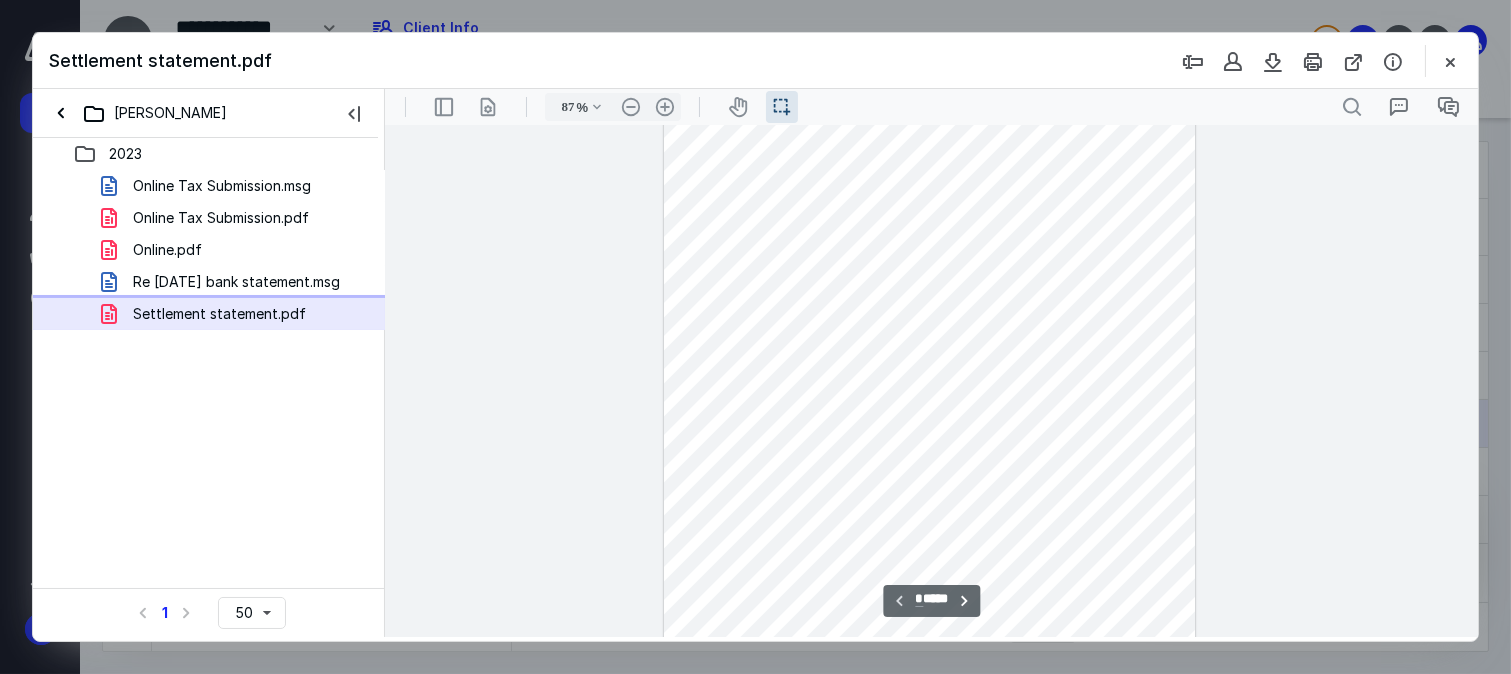 type on "162" 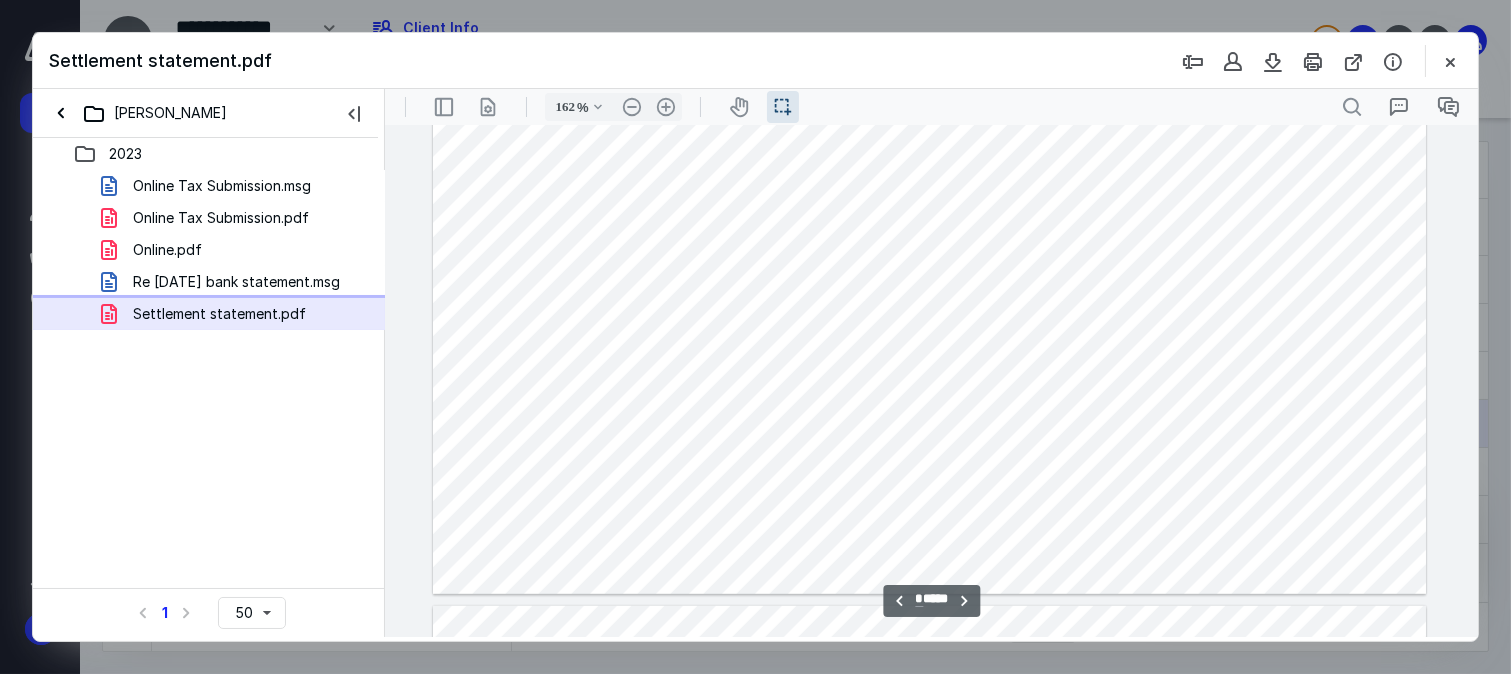 scroll, scrollTop: 2555, scrollLeft: 0, axis: vertical 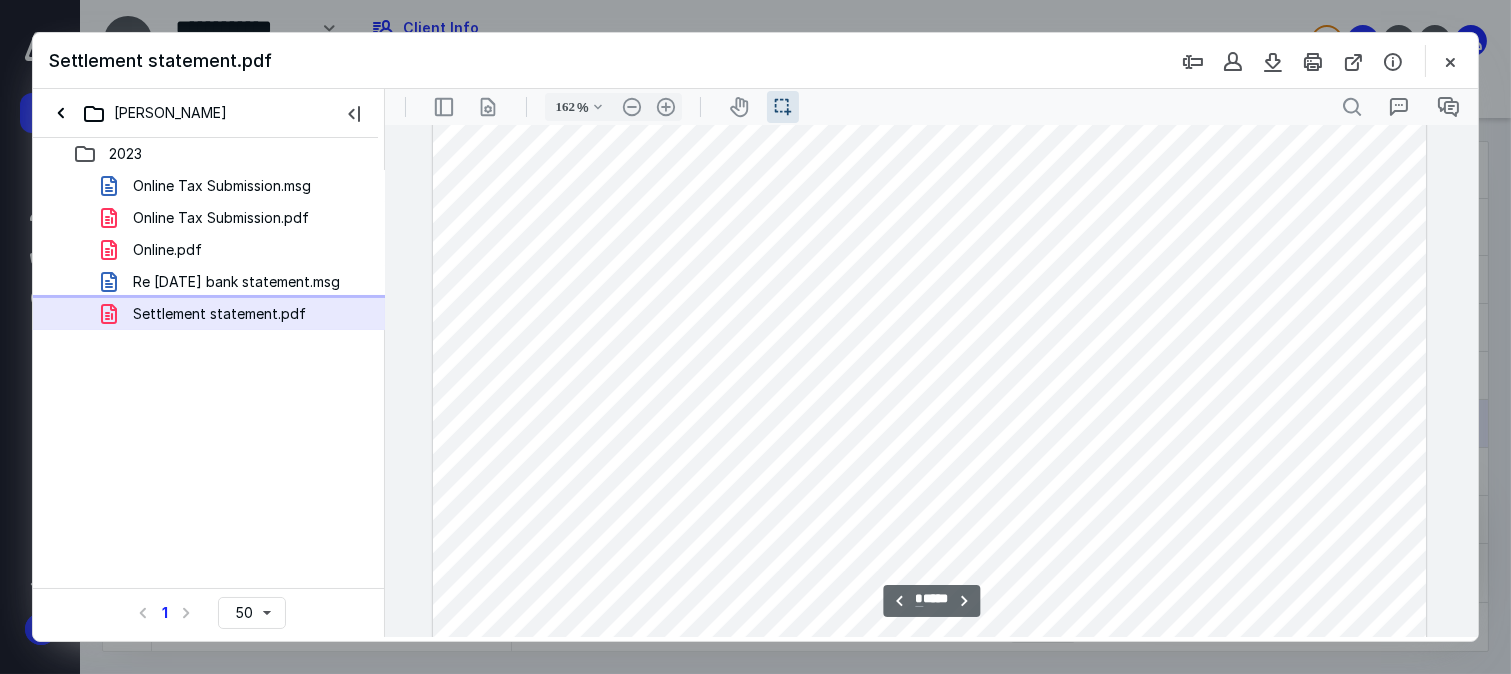 type on "*" 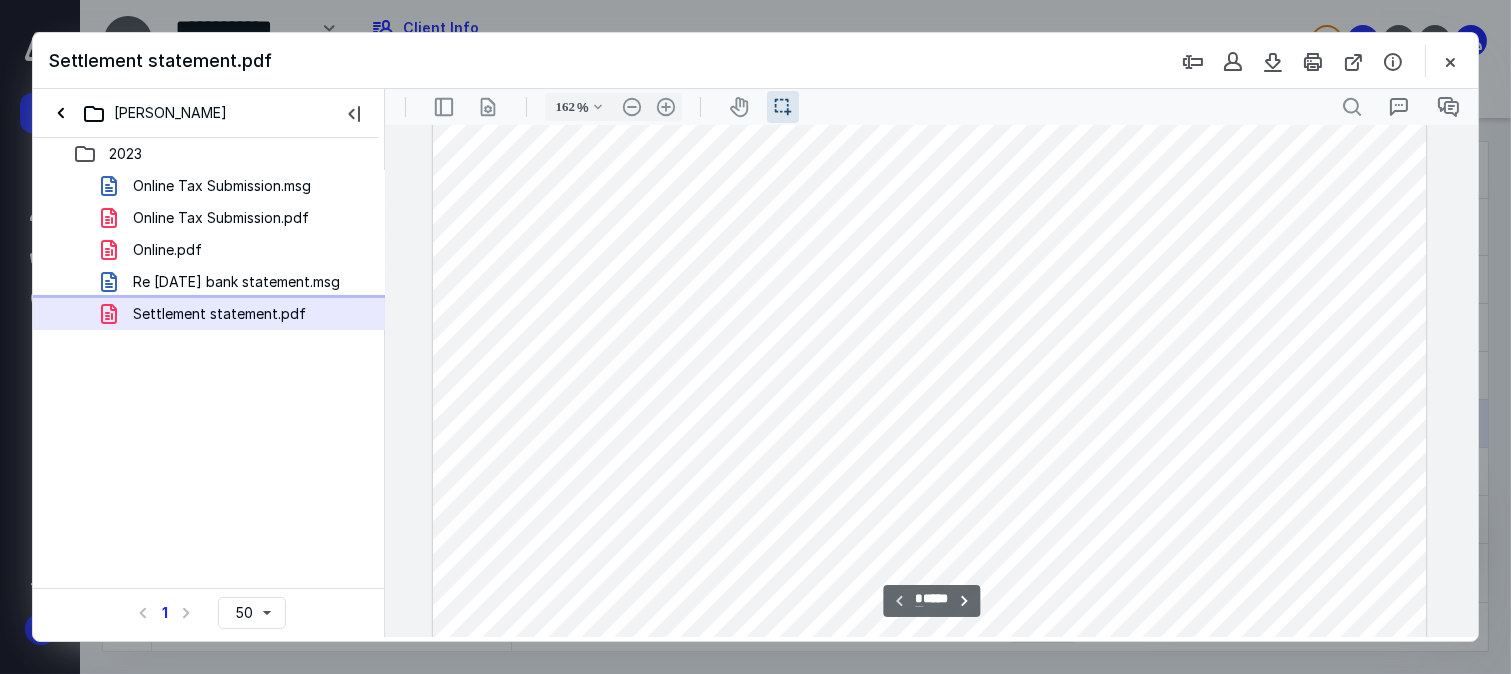 scroll, scrollTop: 0, scrollLeft: 0, axis: both 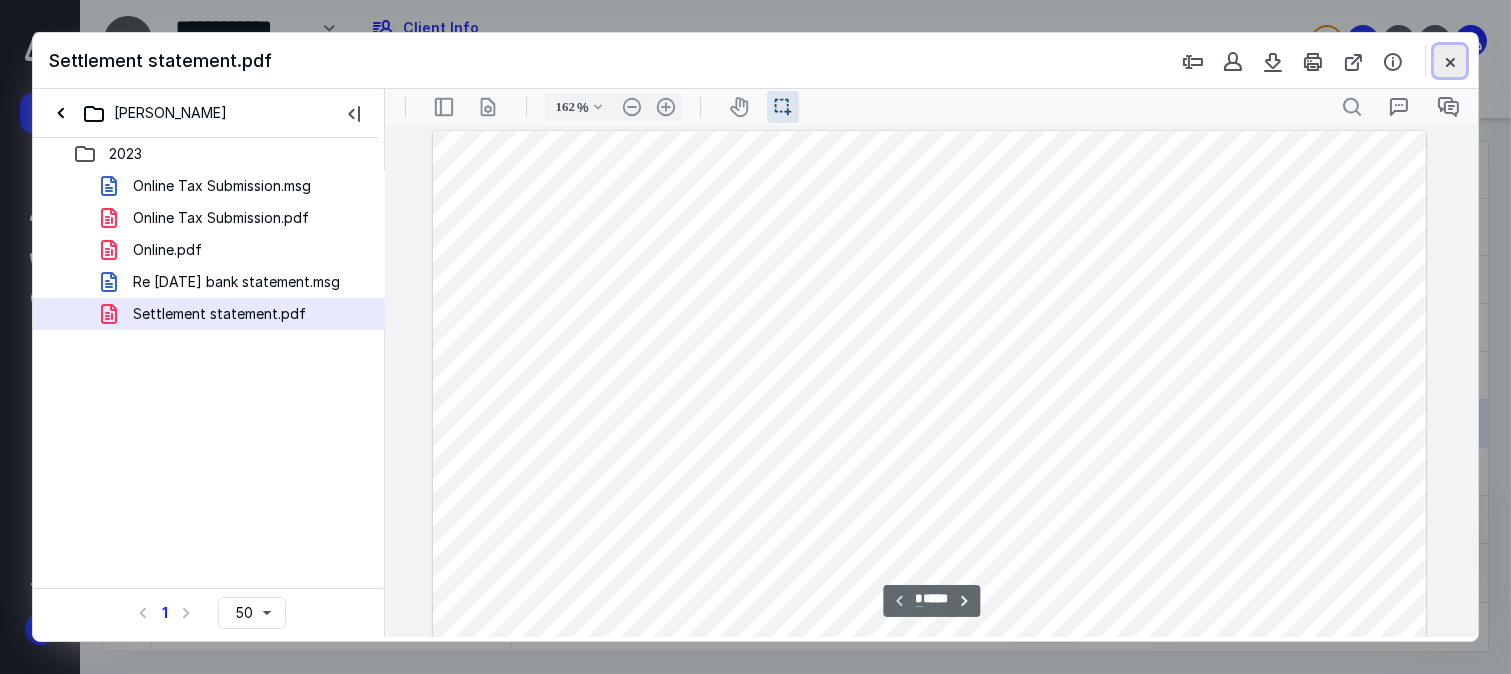 click at bounding box center [1450, 61] 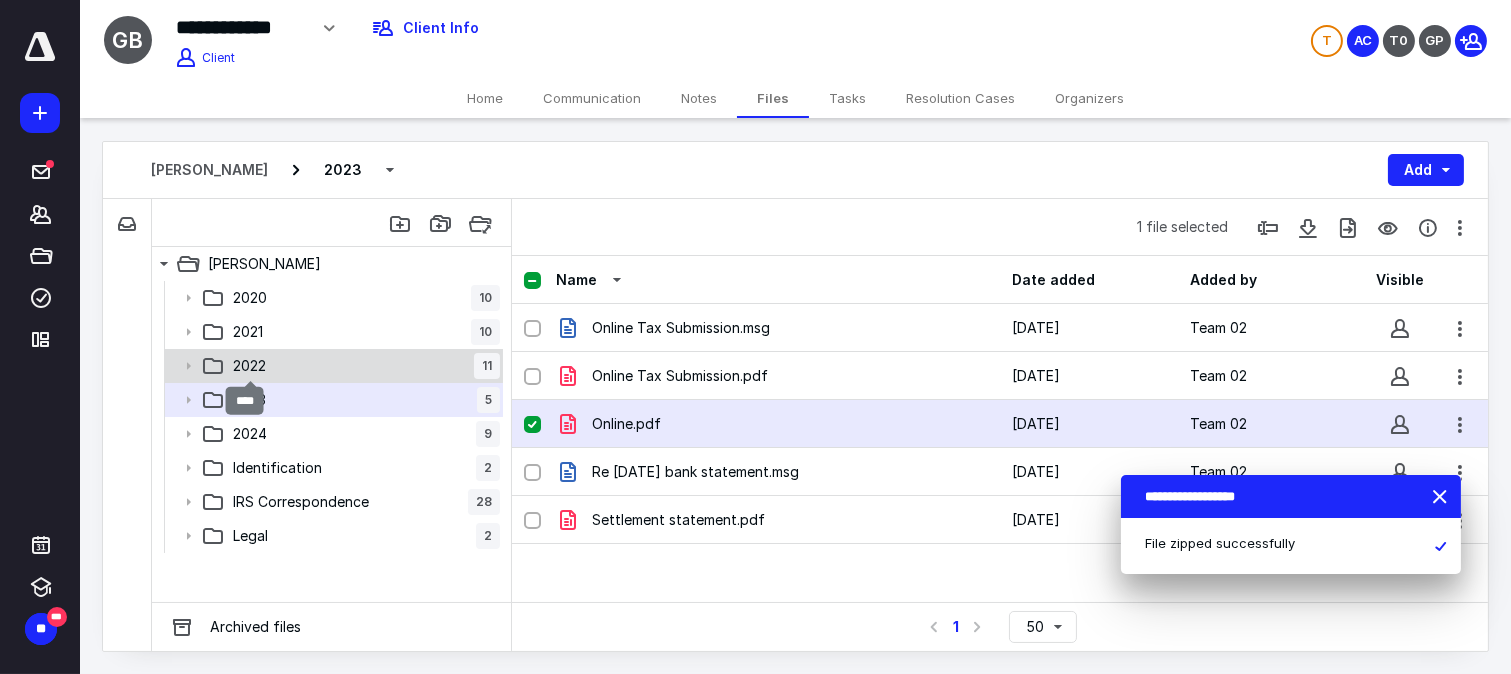 click on "2022" at bounding box center [249, 366] 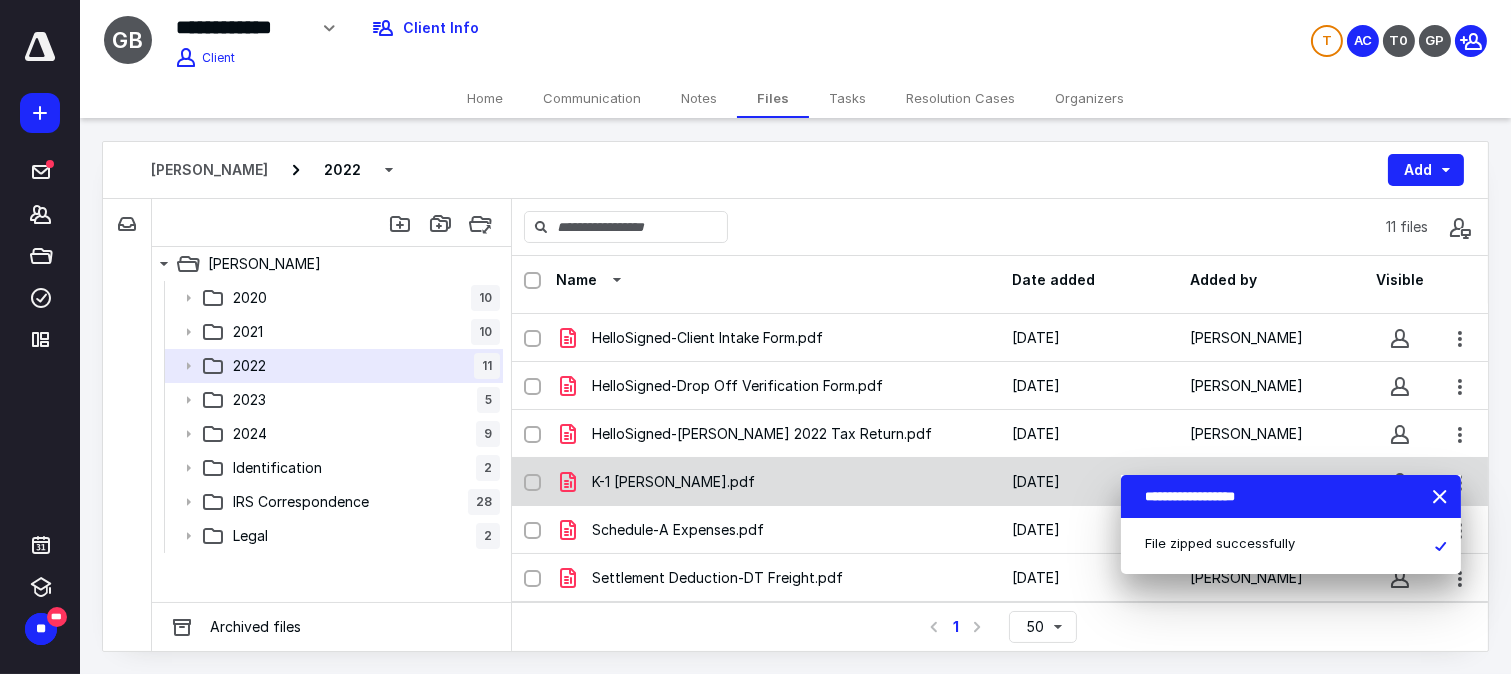 scroll, scrollTop: 0, scrollLeft: 0, axis: both 